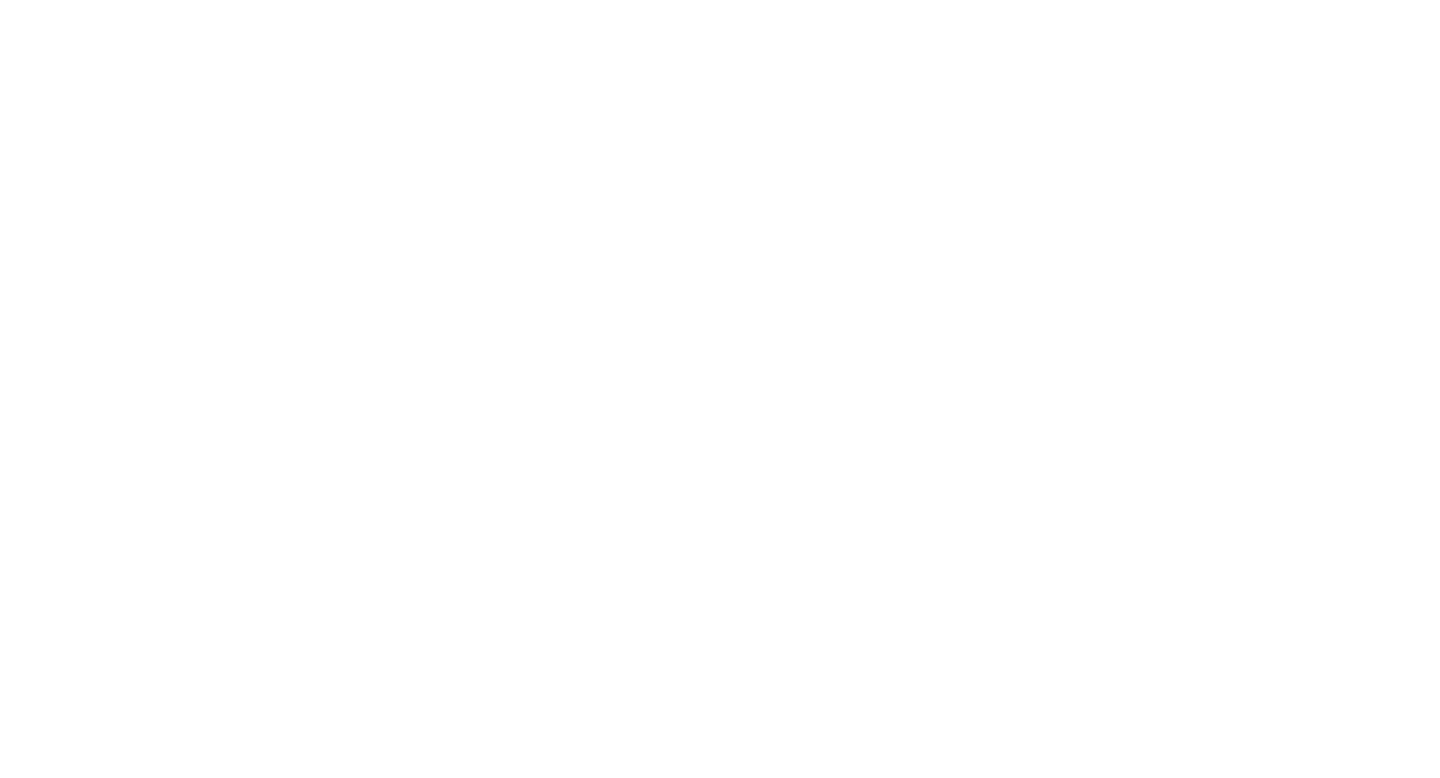 scroll, scrollTop: 0, scrollLeft: 0, axis: both 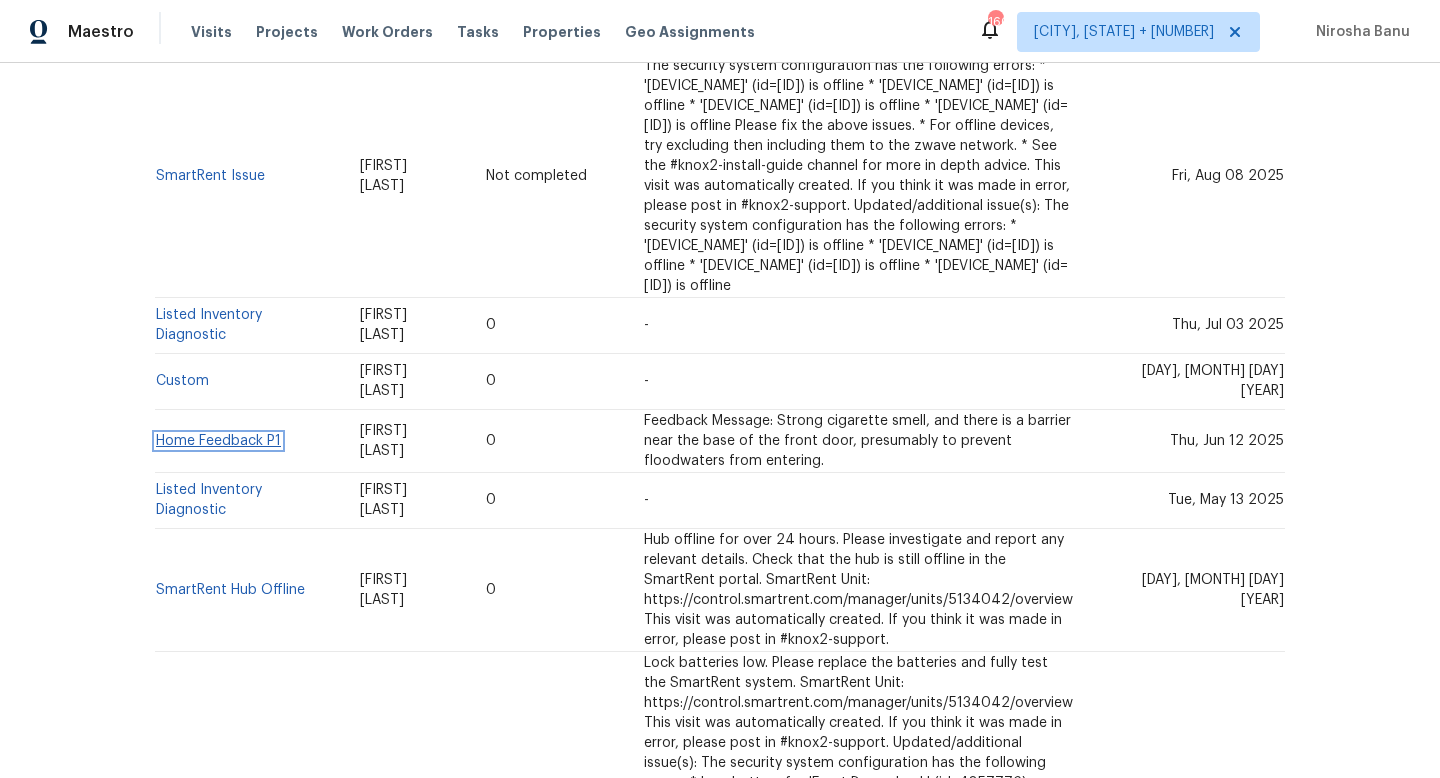 click on "Home Feedback P1" at bounding box center (218, 441) 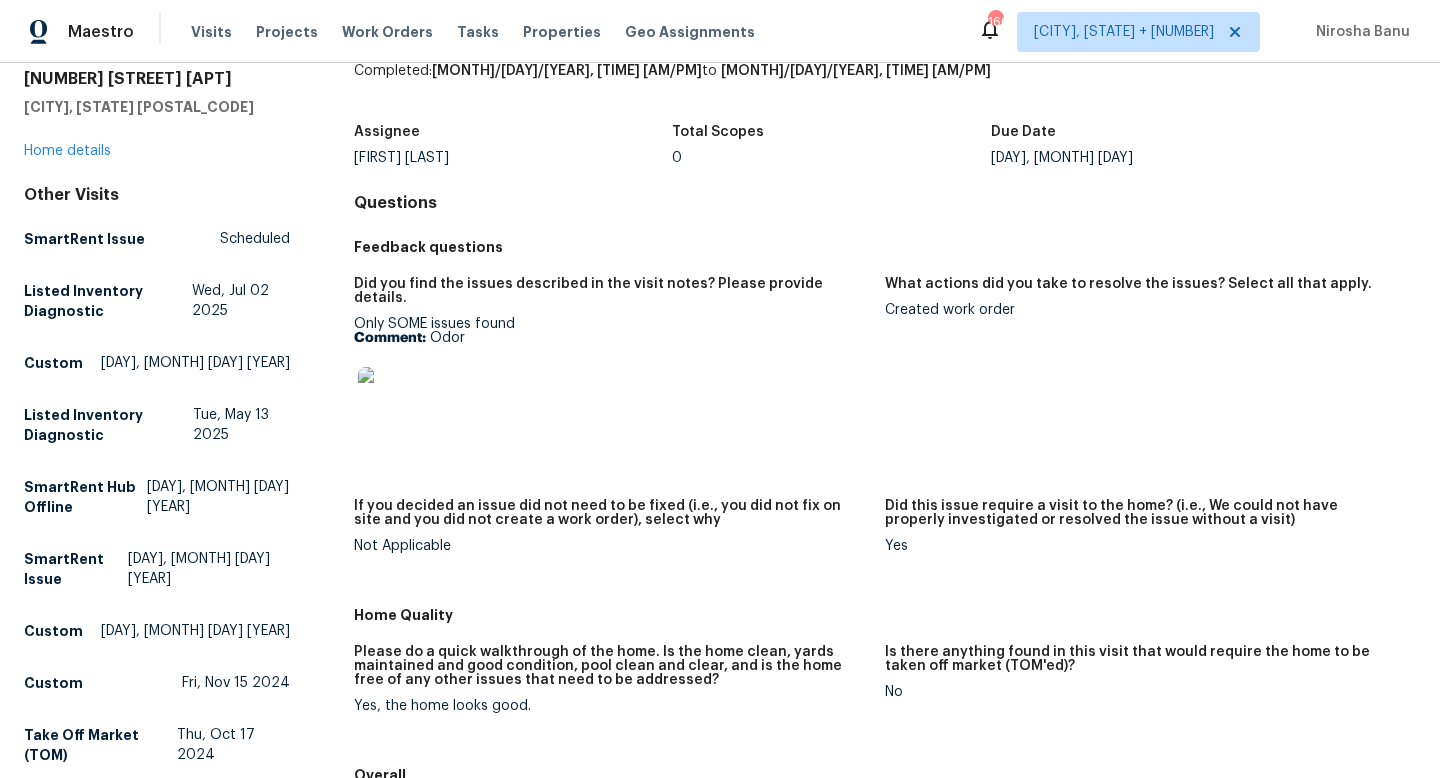 scroll, scrollTop: 81, scrollLeft: 0, axis: vertical 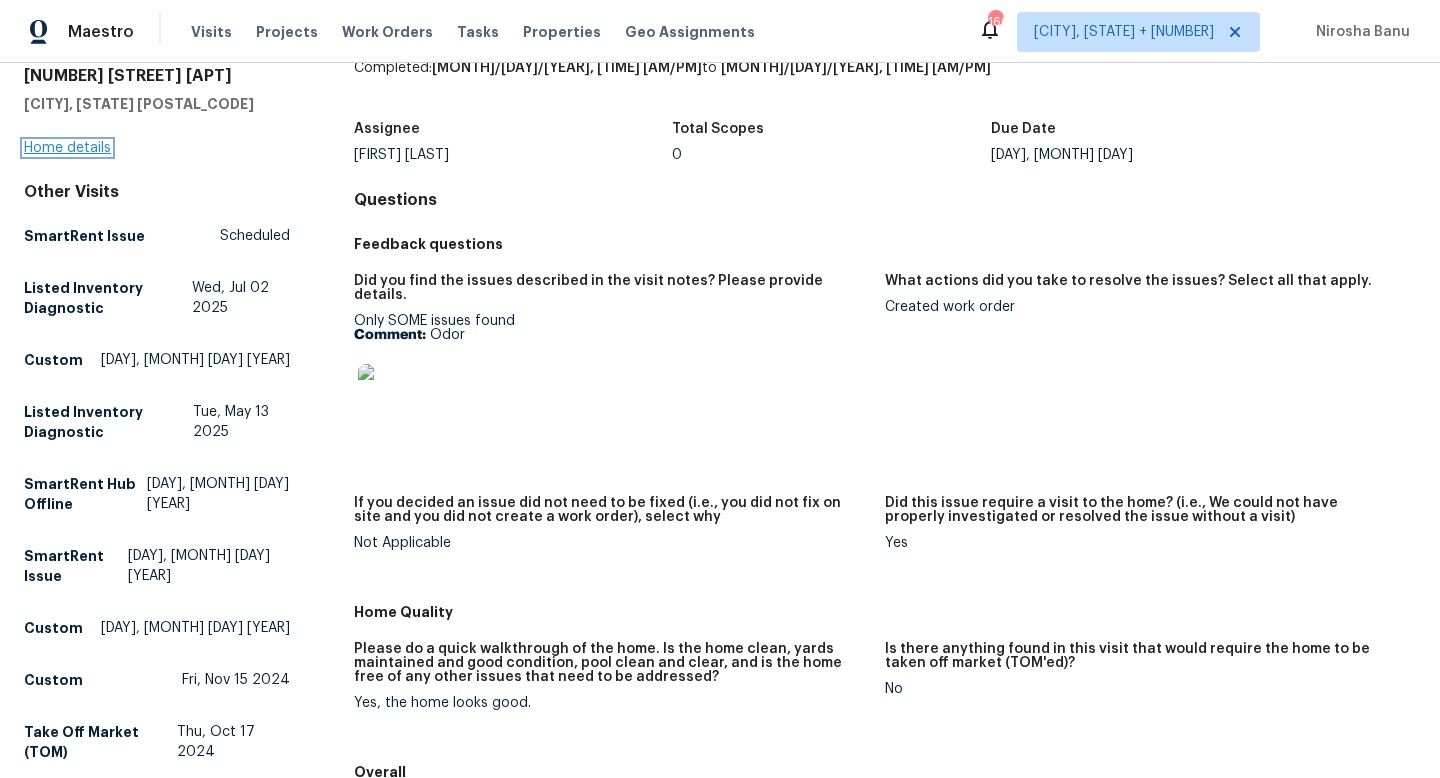 click on "Home details" at bounding box center (67, 148) 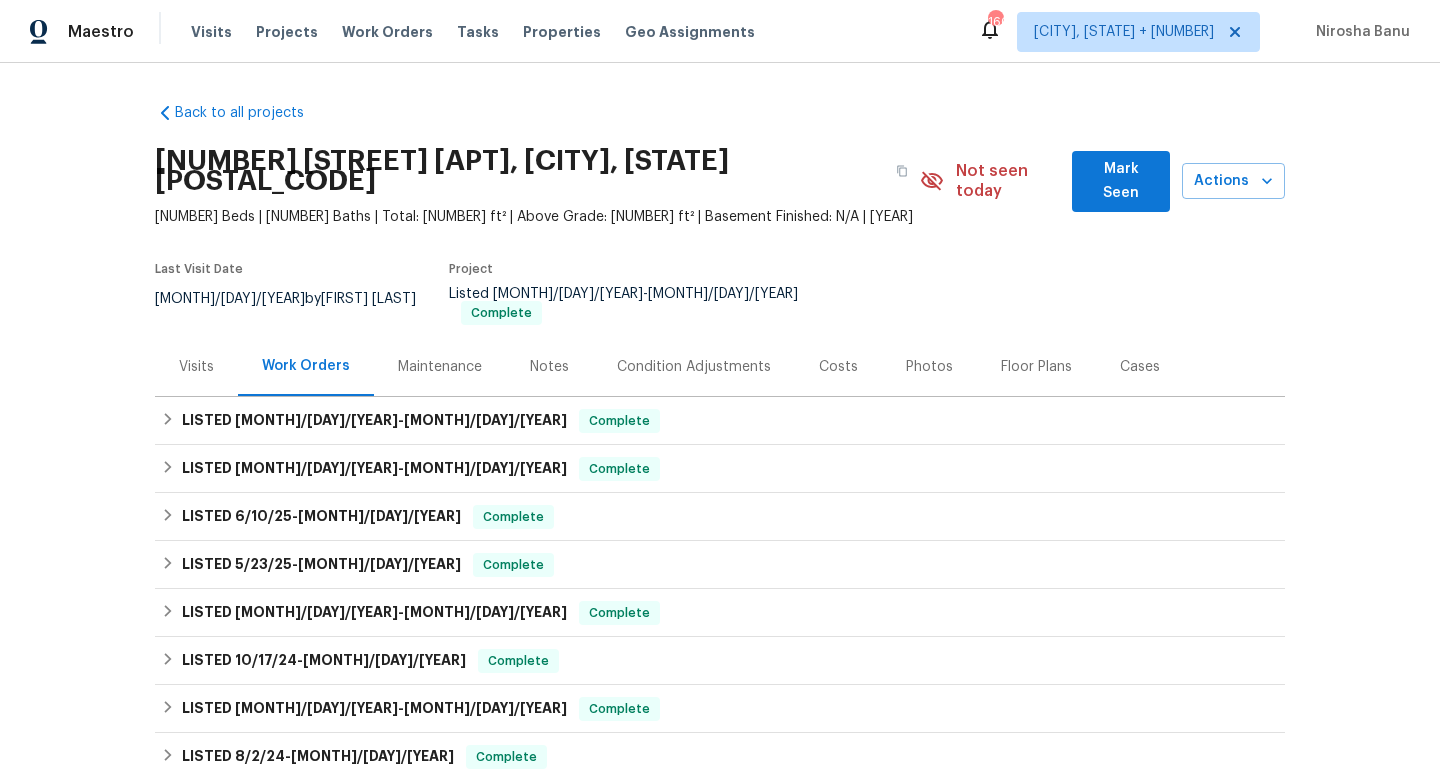 scroll, scrollTop: 45, scrollLeft: 0, axis: vertical 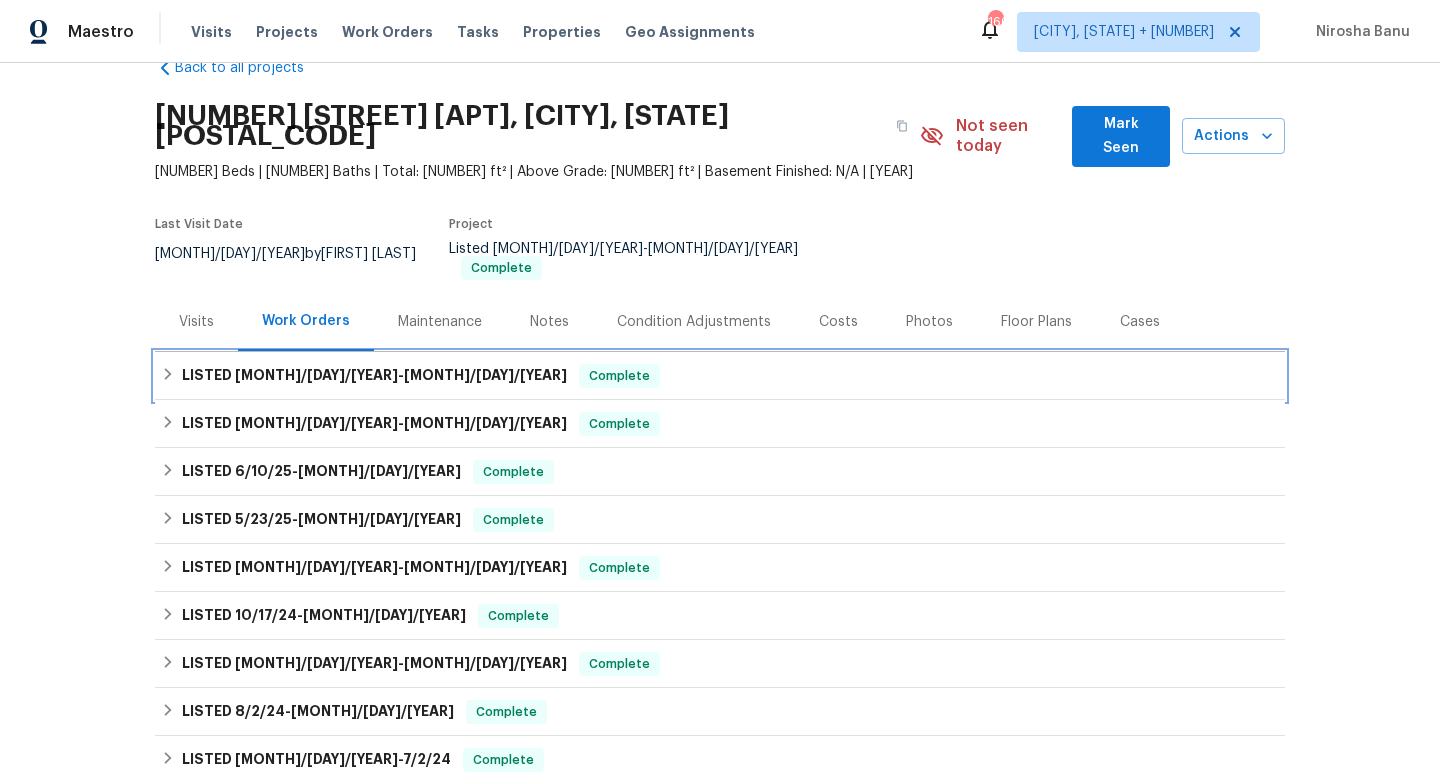 click on "LISTED   7/15/25  -  7/15/25 Complete" at bounding box center (720, 376) 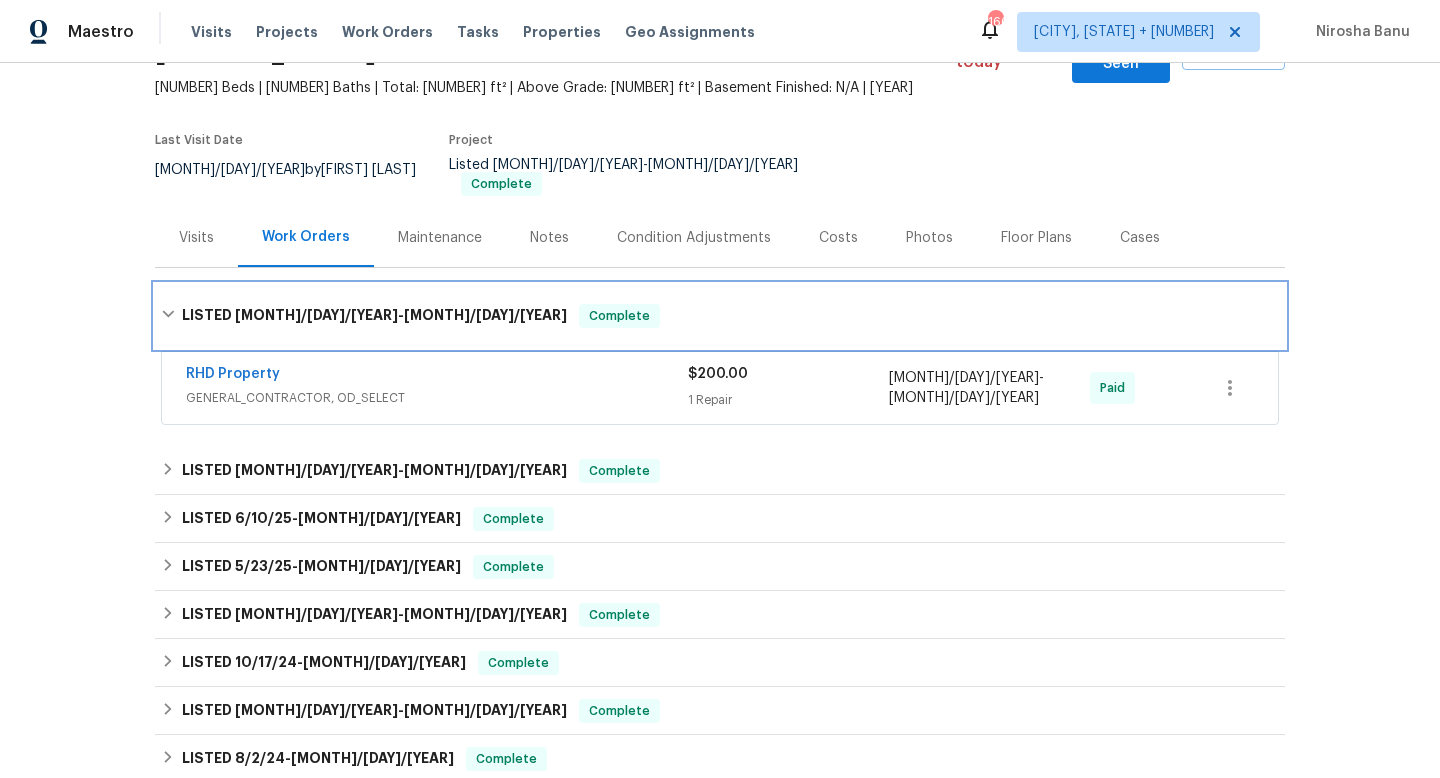 scroll, scrollTop: 153, scrollLeft: 0, axis: vertical 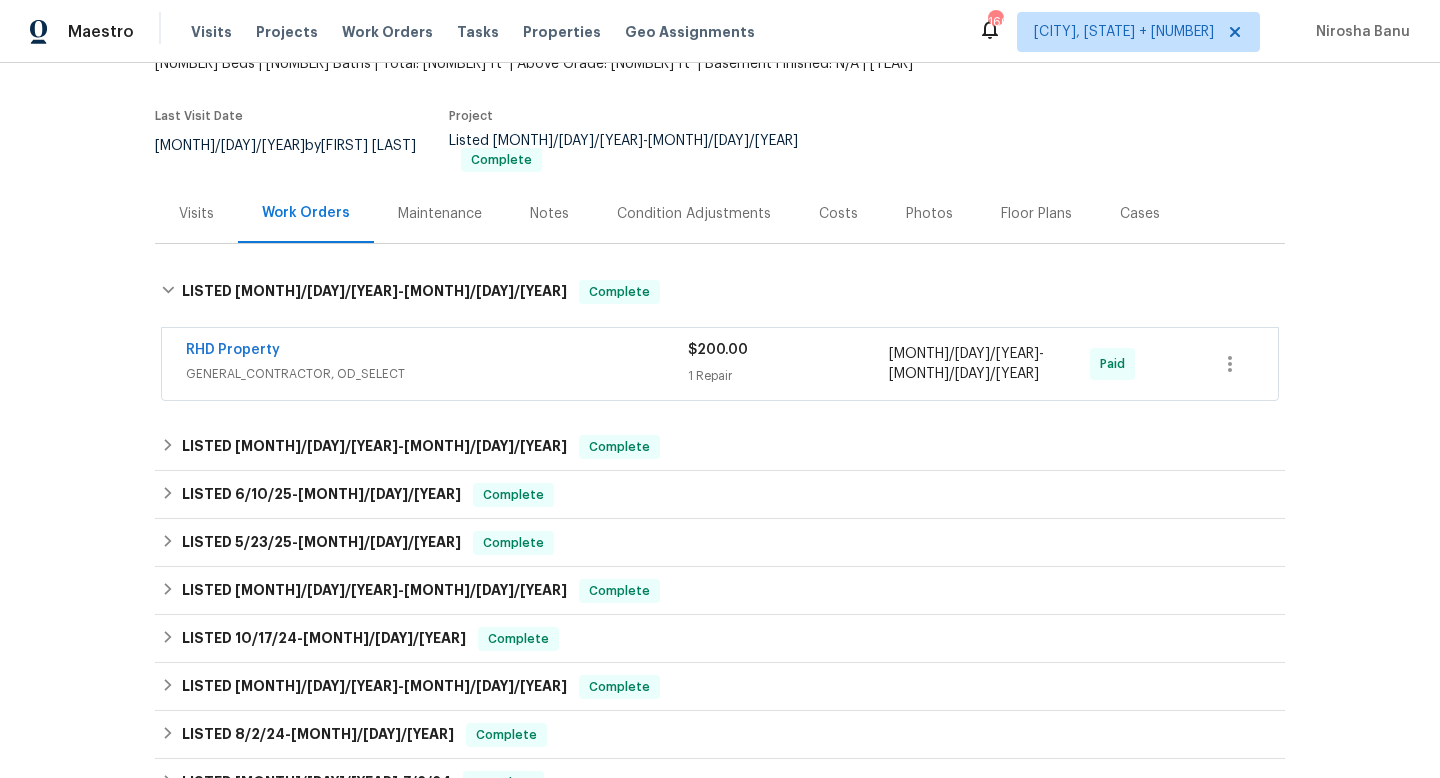 click on "Visits" at bounding box center (196, 213) 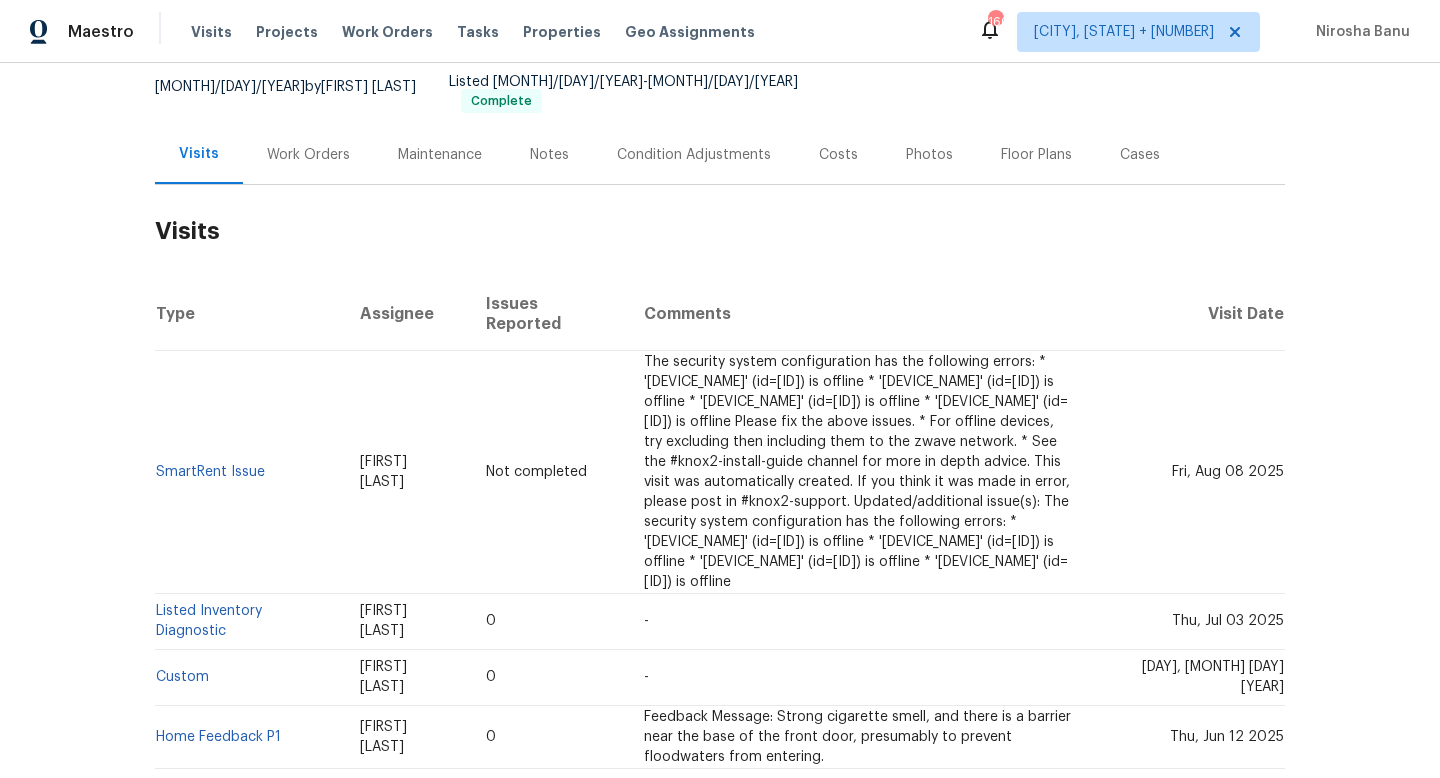 scroll, scrollTop: 37, scrollLeft: 0, axis: vertical 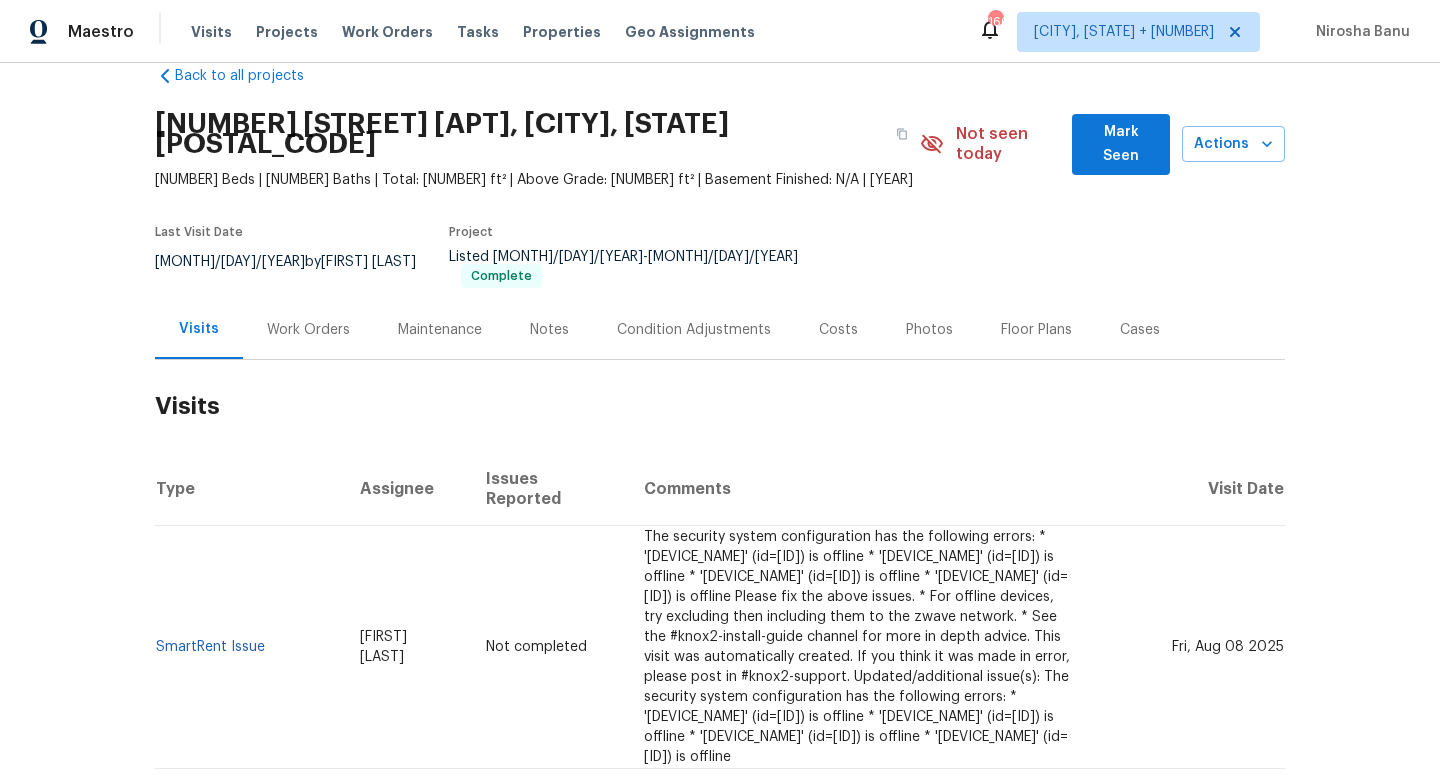 click on "Work Orders" at bounding box center (308, 330) 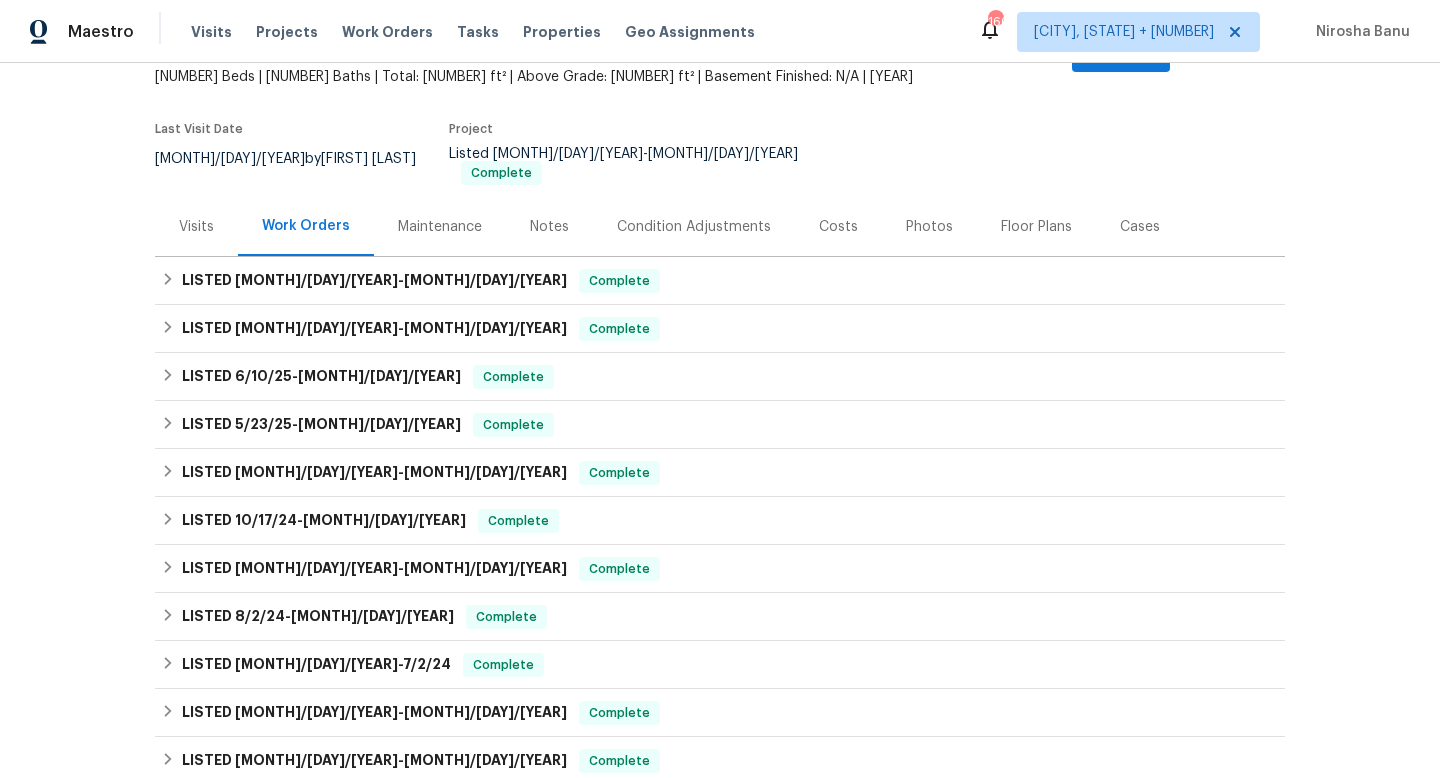 scroll, scrollTop: 143, scrollLeft: 0, axis: vertical 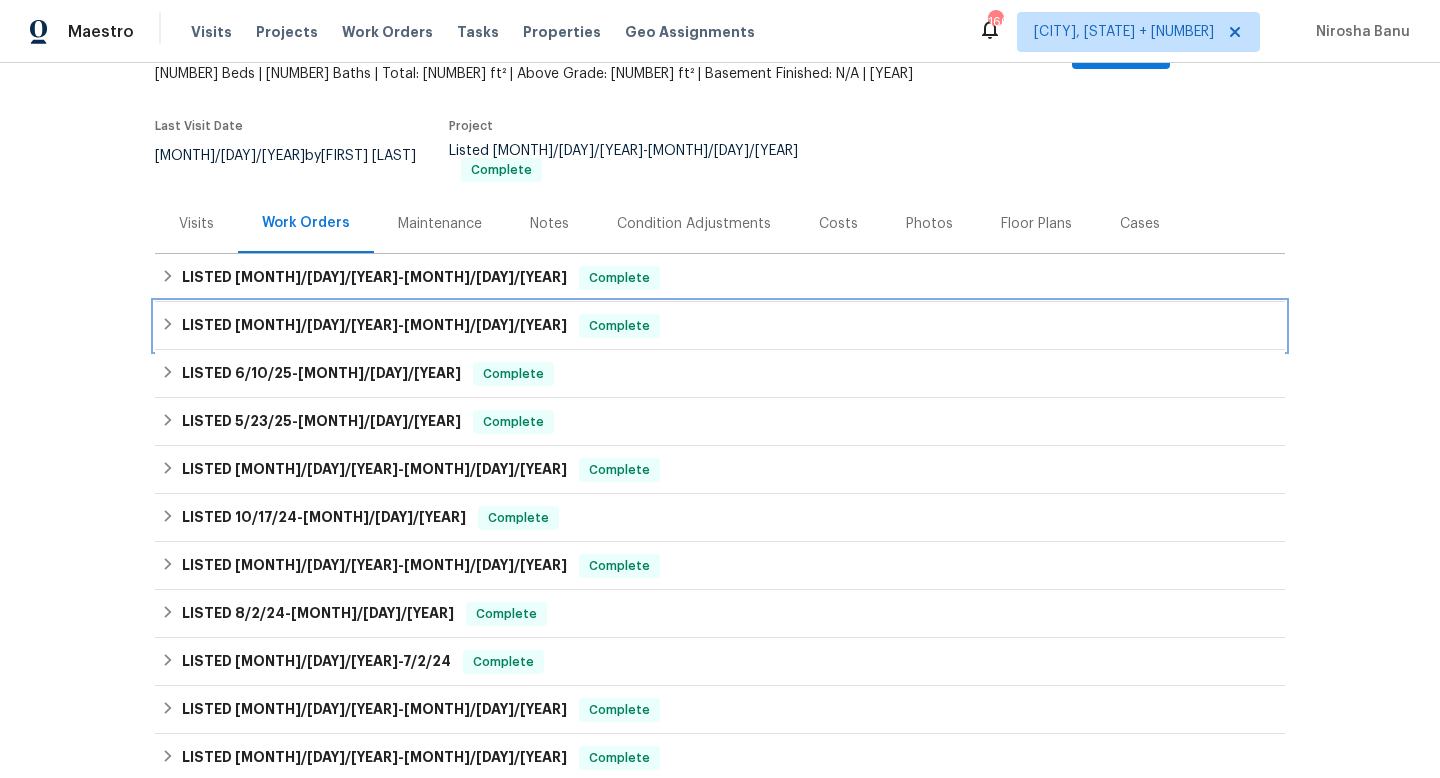 click on "6/24/25" at bounding box center [485, 325] 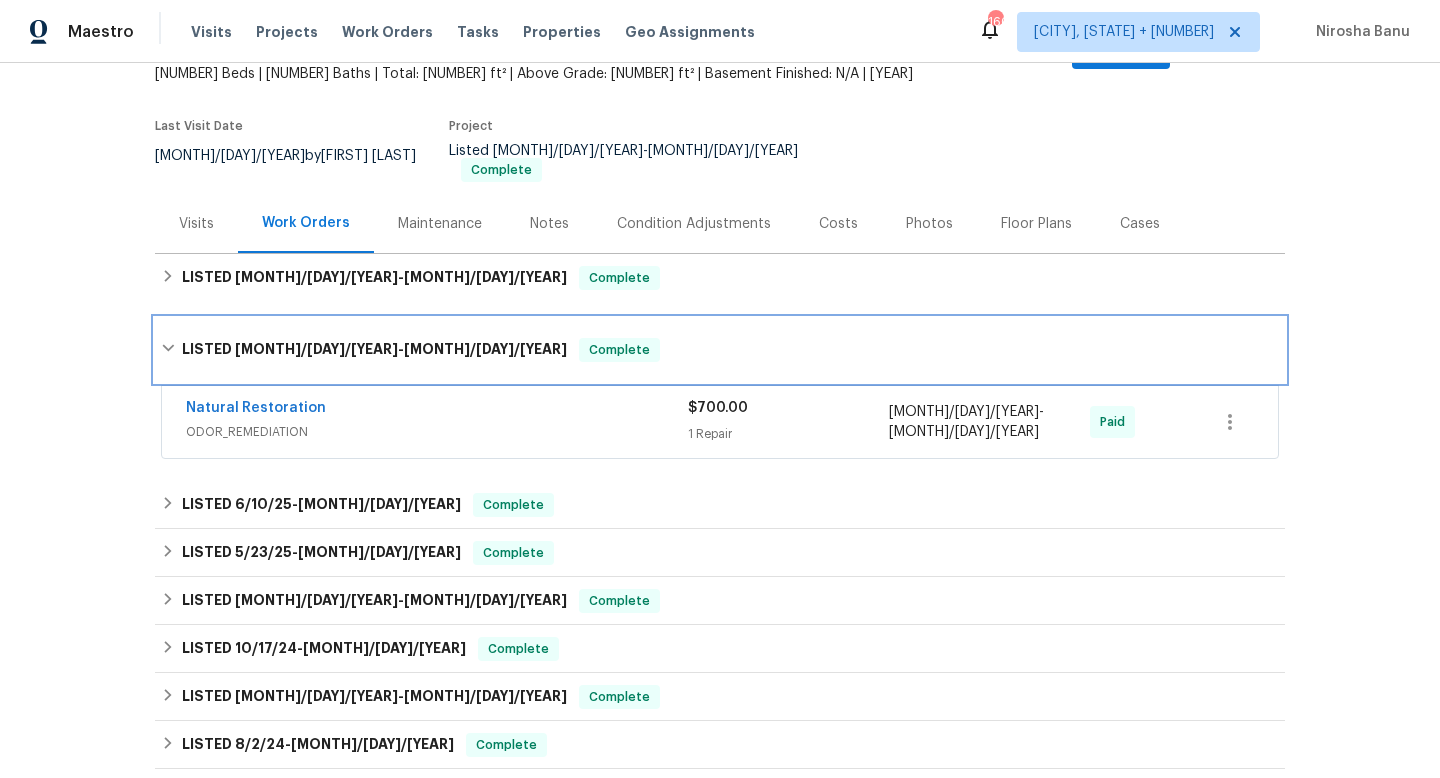 scroll, scrollTop: 194, scrollLeft: 0, axis: vertical 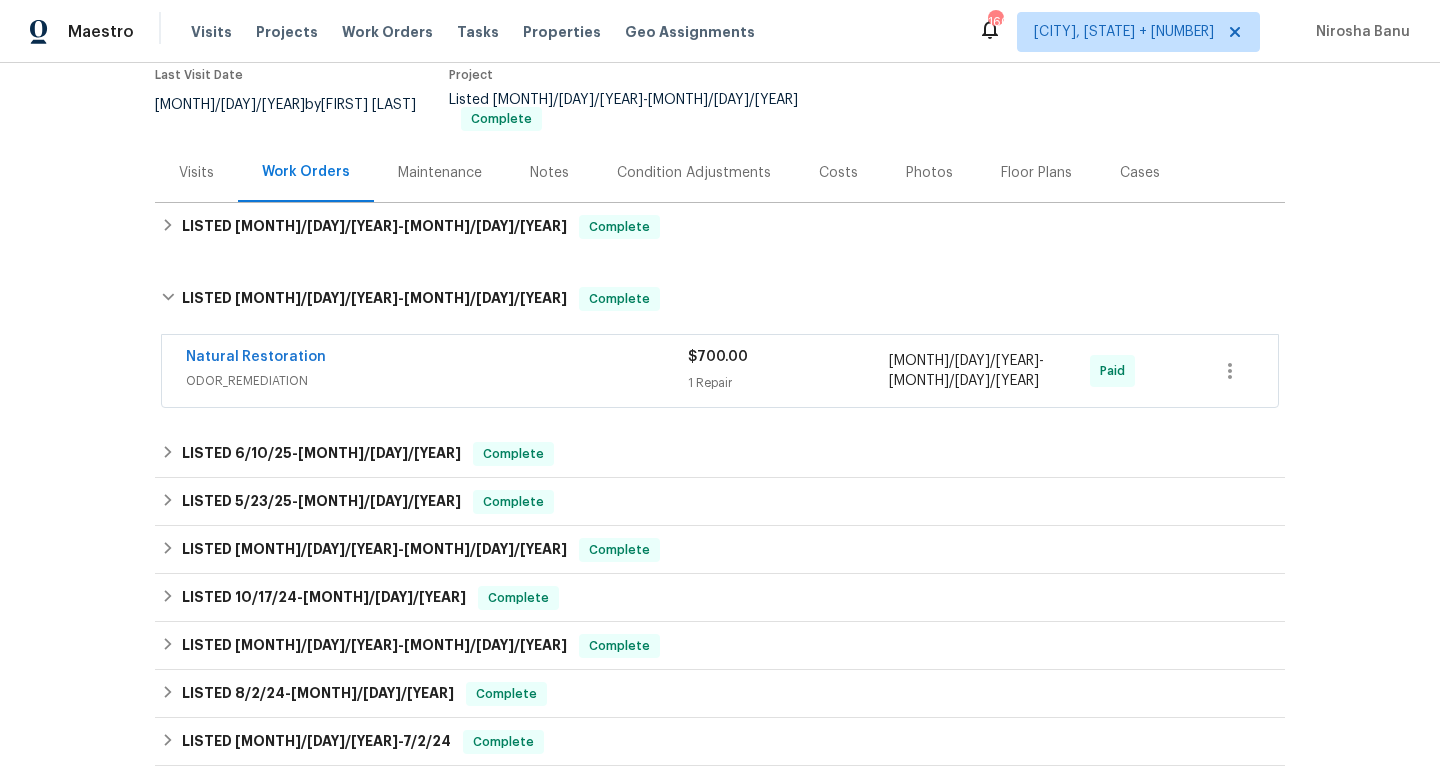 click on "ODOR_REMEDIATION" at bounding box center [437, 381] 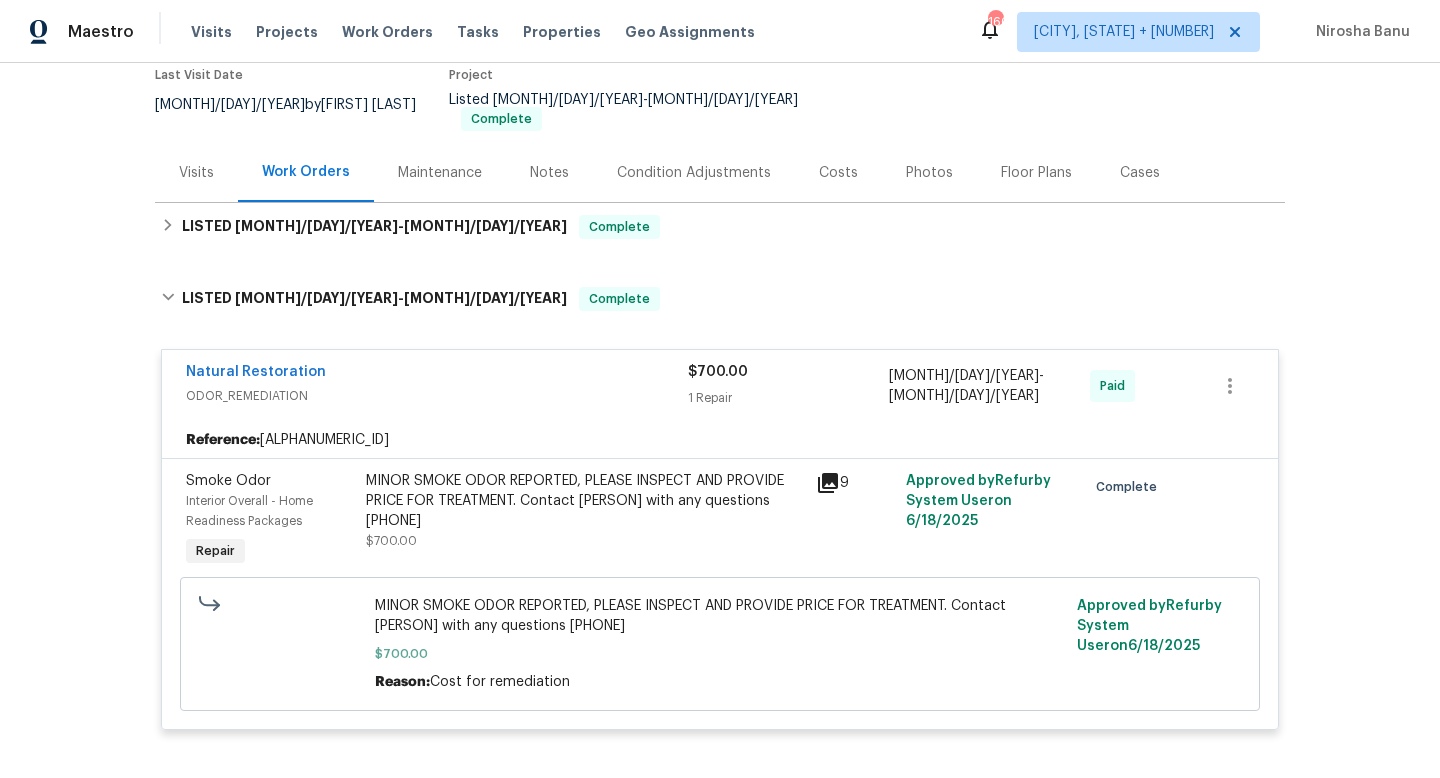 scroll, scrollTop: 0, scrollLeft: 0, axis: both 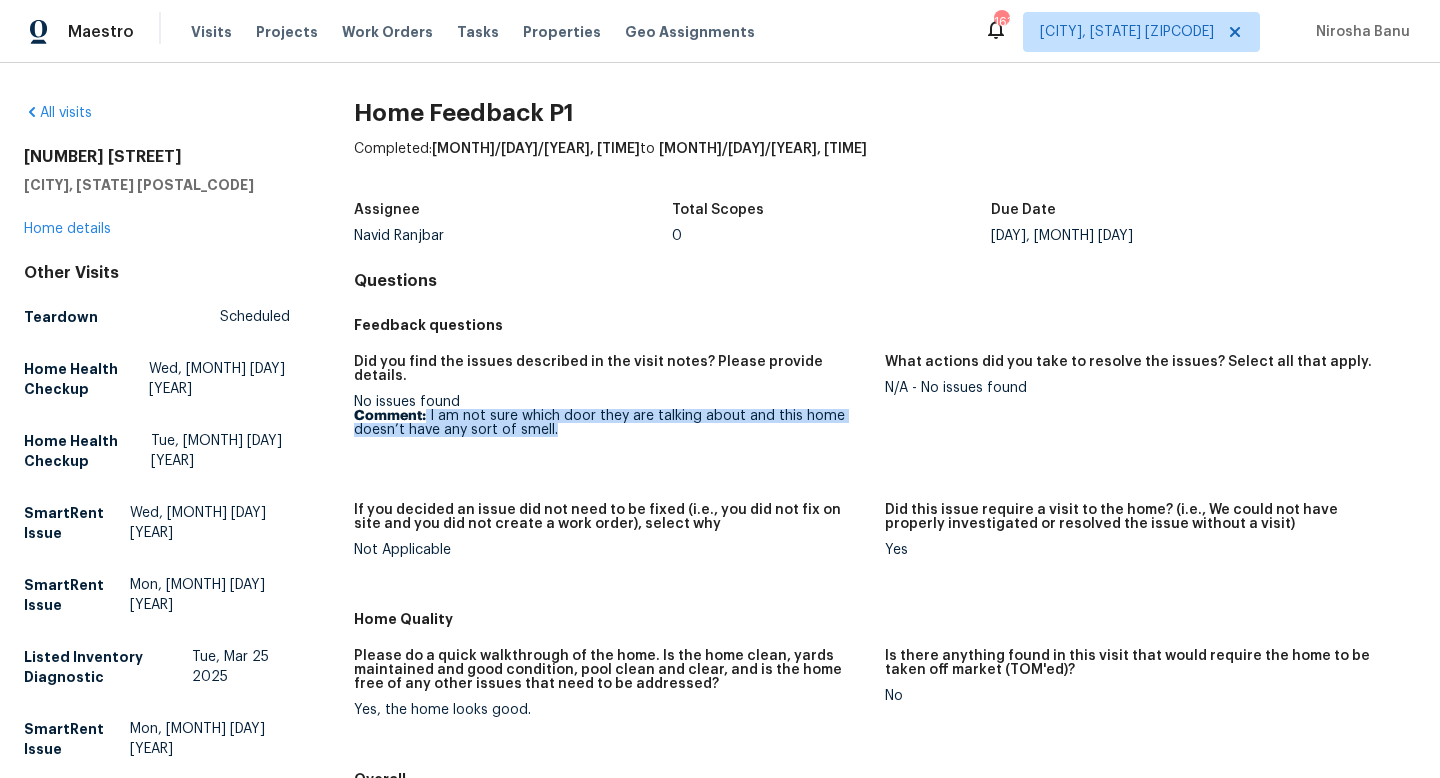 drag, startPoint x: 569, startPoint y: 415, endPoint x: 427, endPoint y: 397, distance: 143.13629 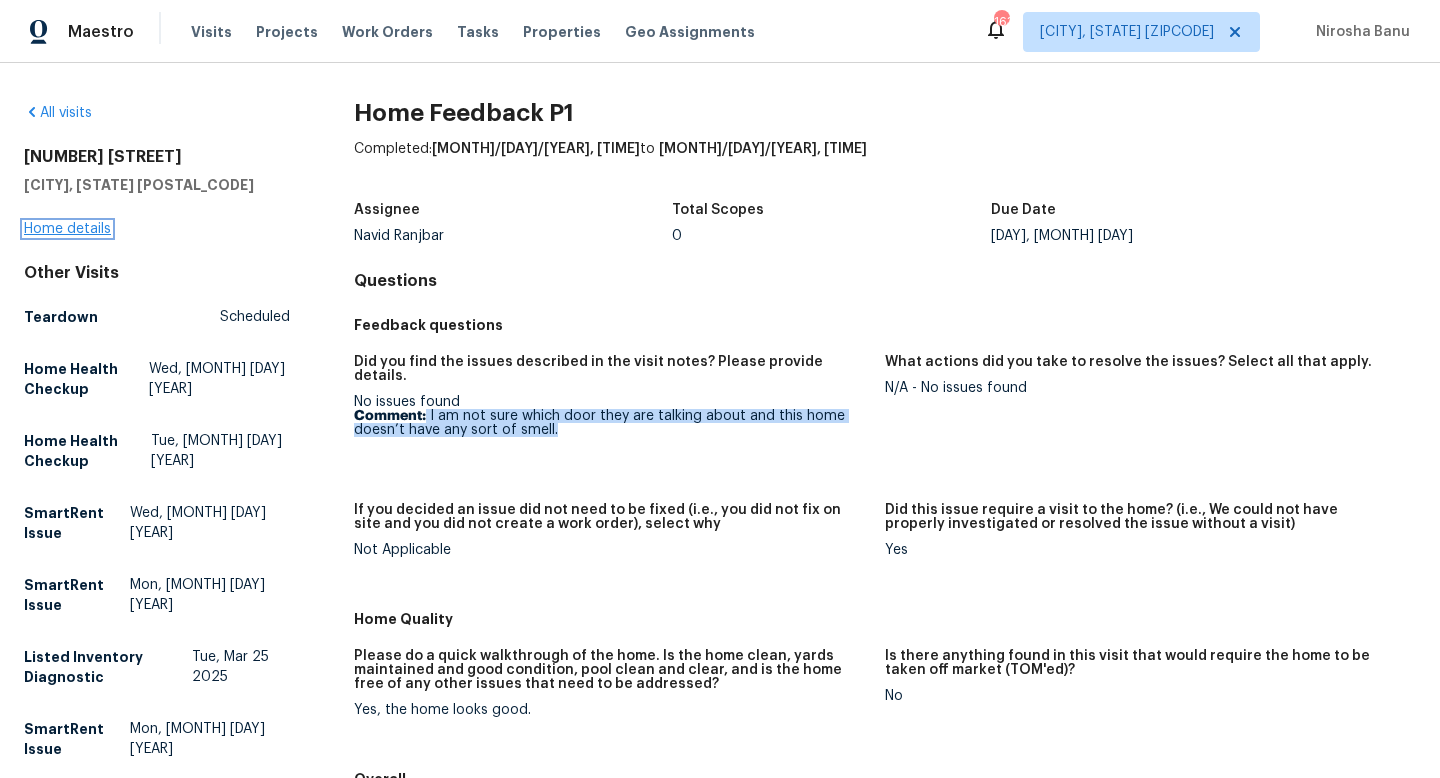 click on "Home details" at bounding box center [67, 229] 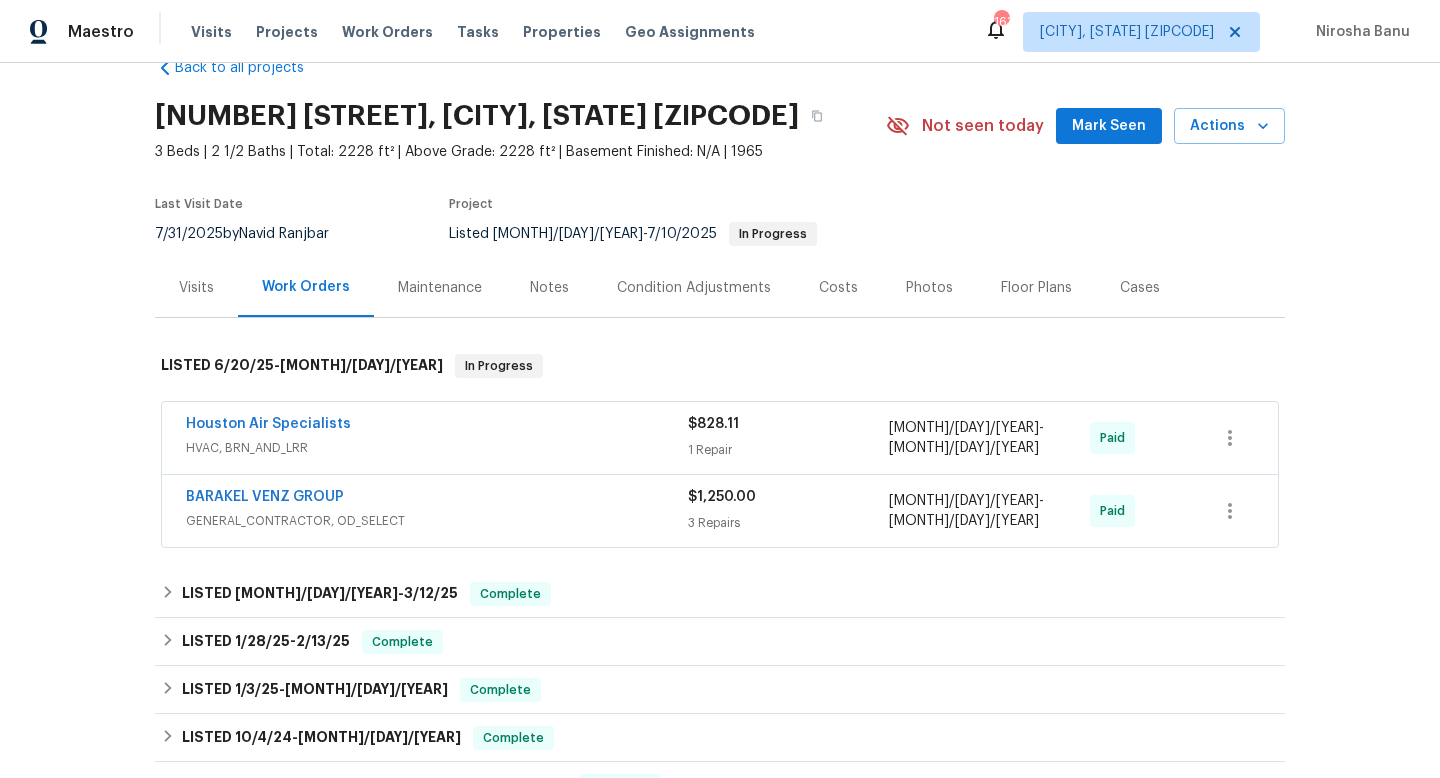 scroll, scrollTop: 47, scrollLeft: 0, axis: vertical 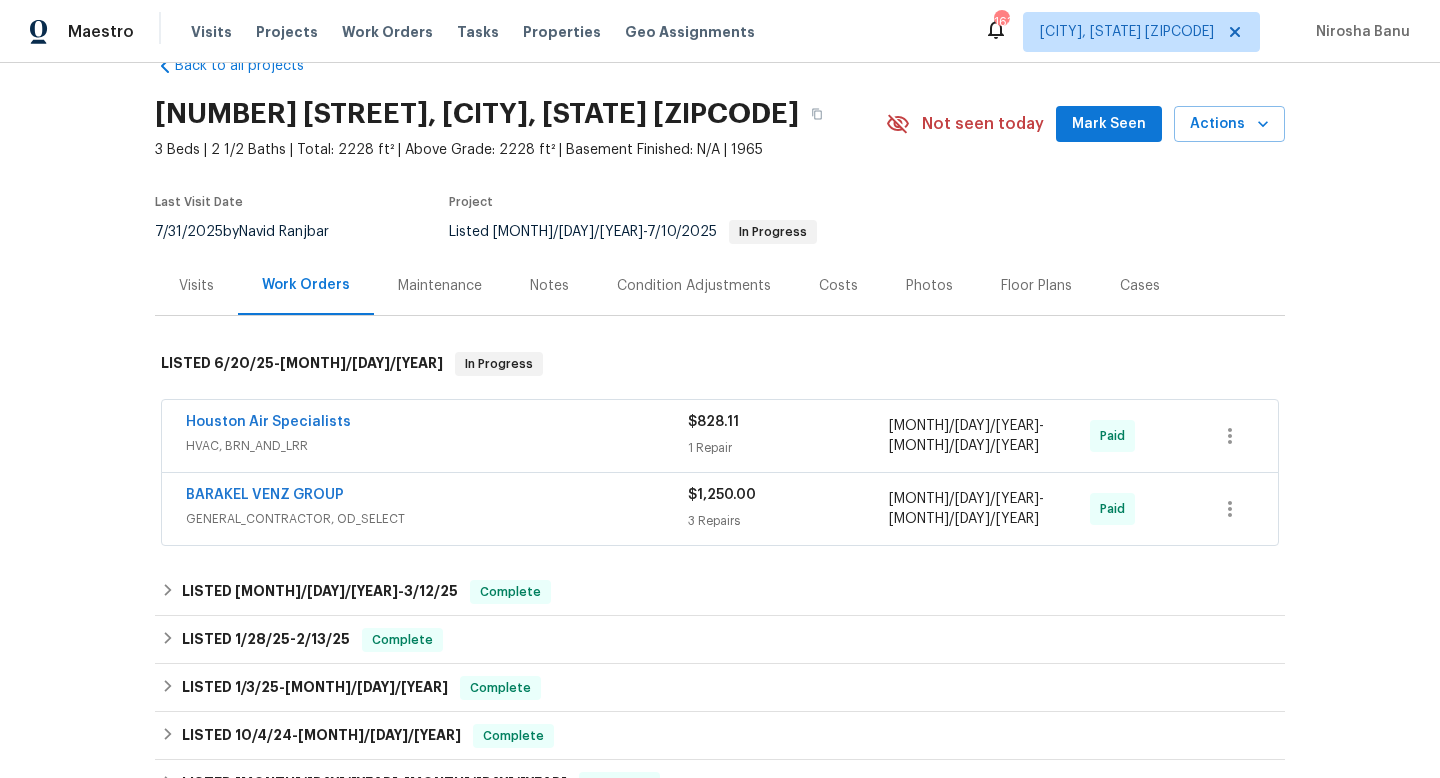 click on "HVAC, BRN_AND_LRR" at bounding box center (437, 446) 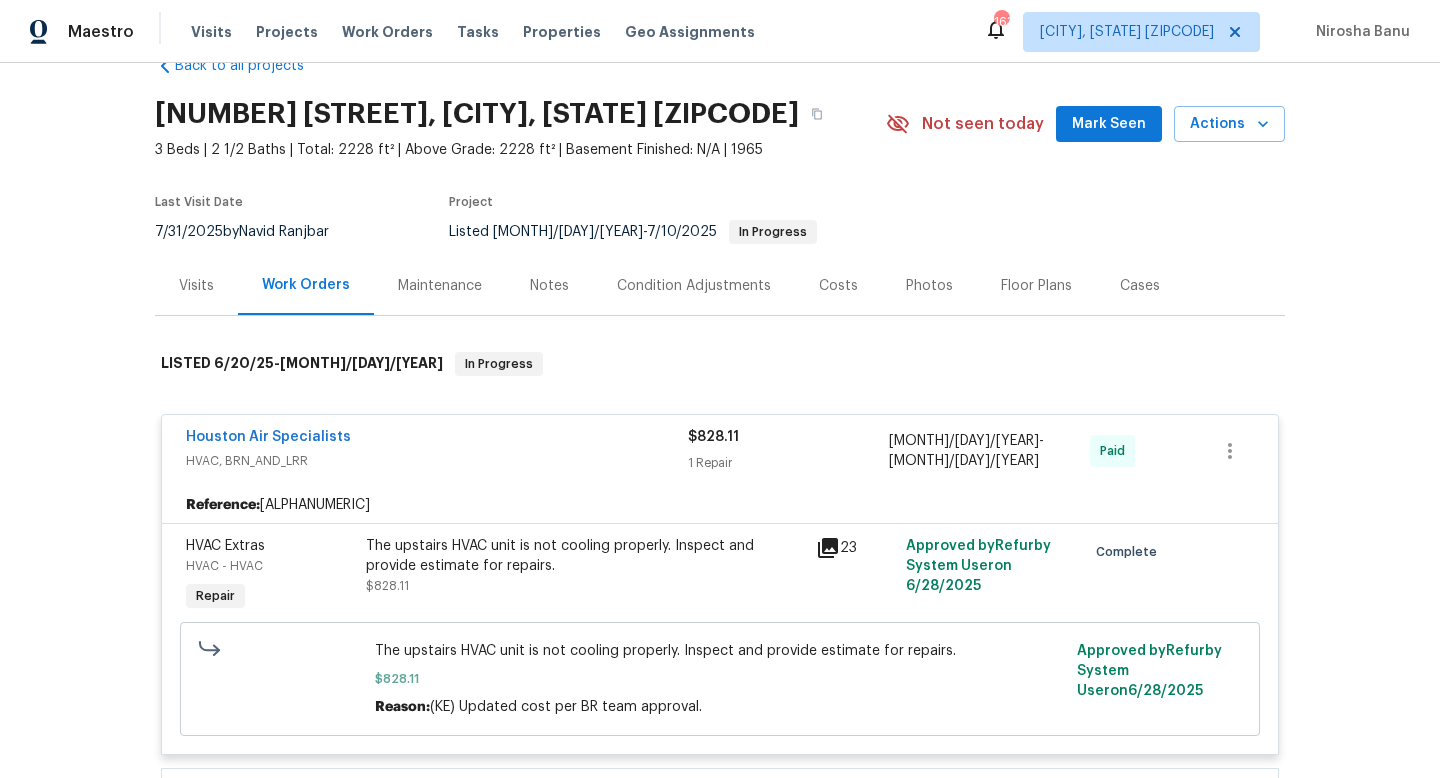 click on "Houston Air Specialists" at bounding box center (437, 439) 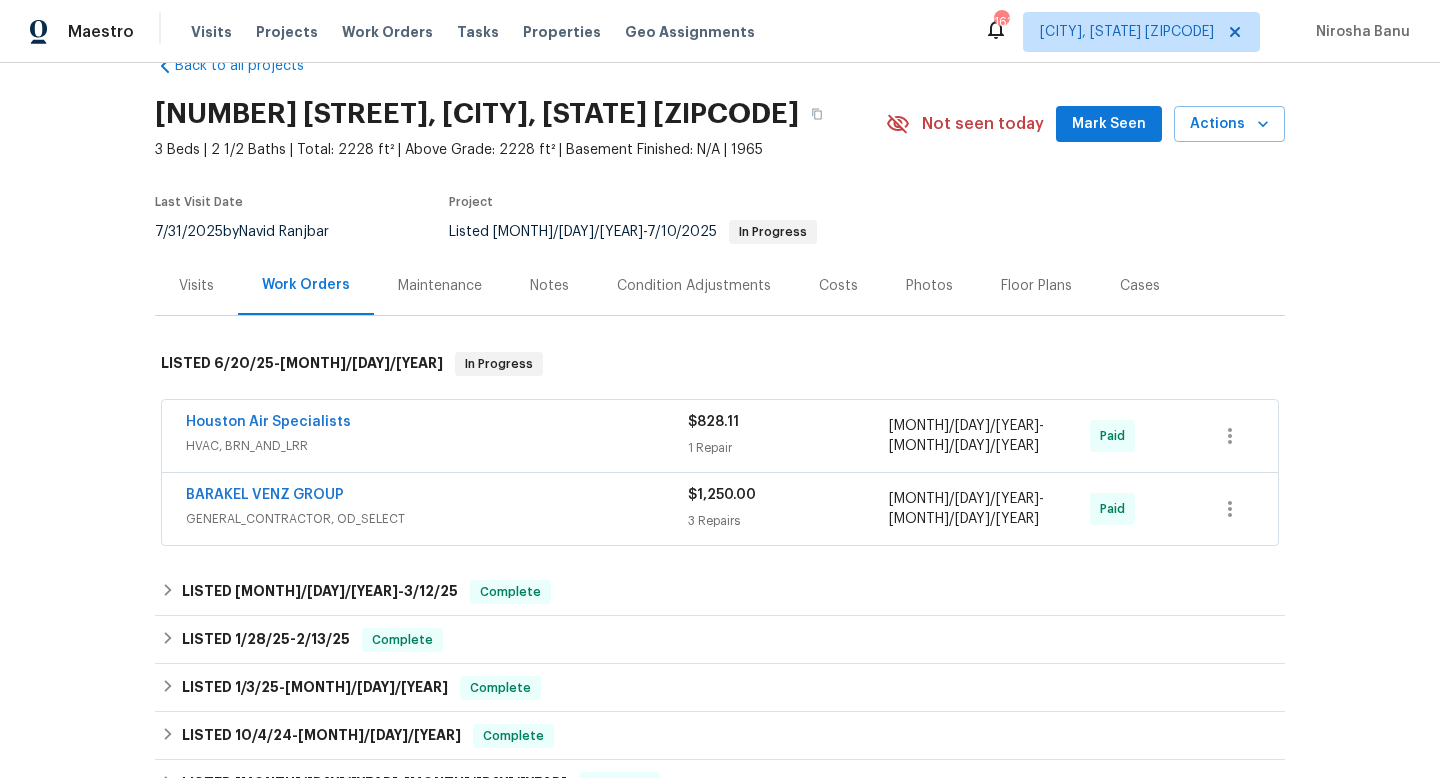 click on "BARAKEL VENZ GROUP" at bounding box center [437, 497] 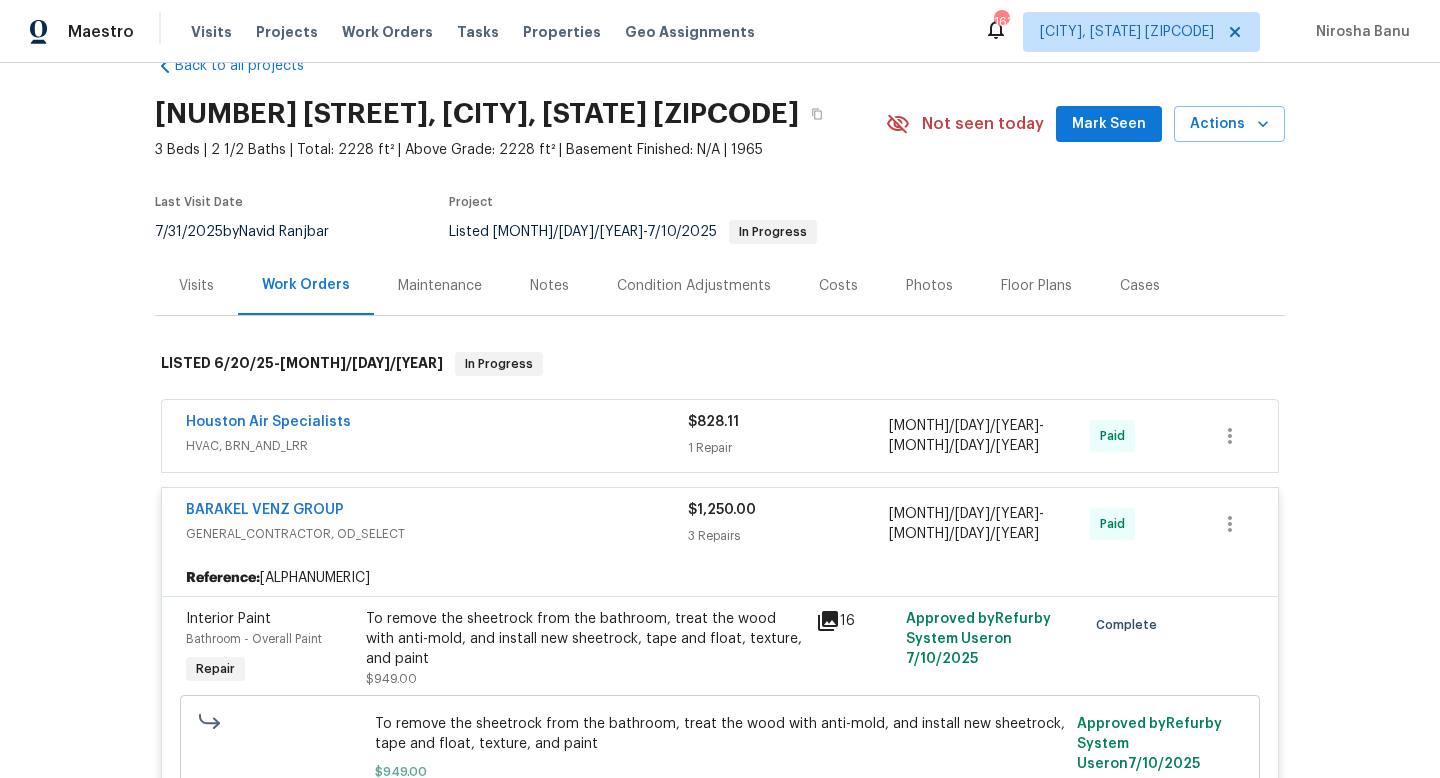 scroll, scrollTop: 112, scrollLeft: 0, axis: vertical 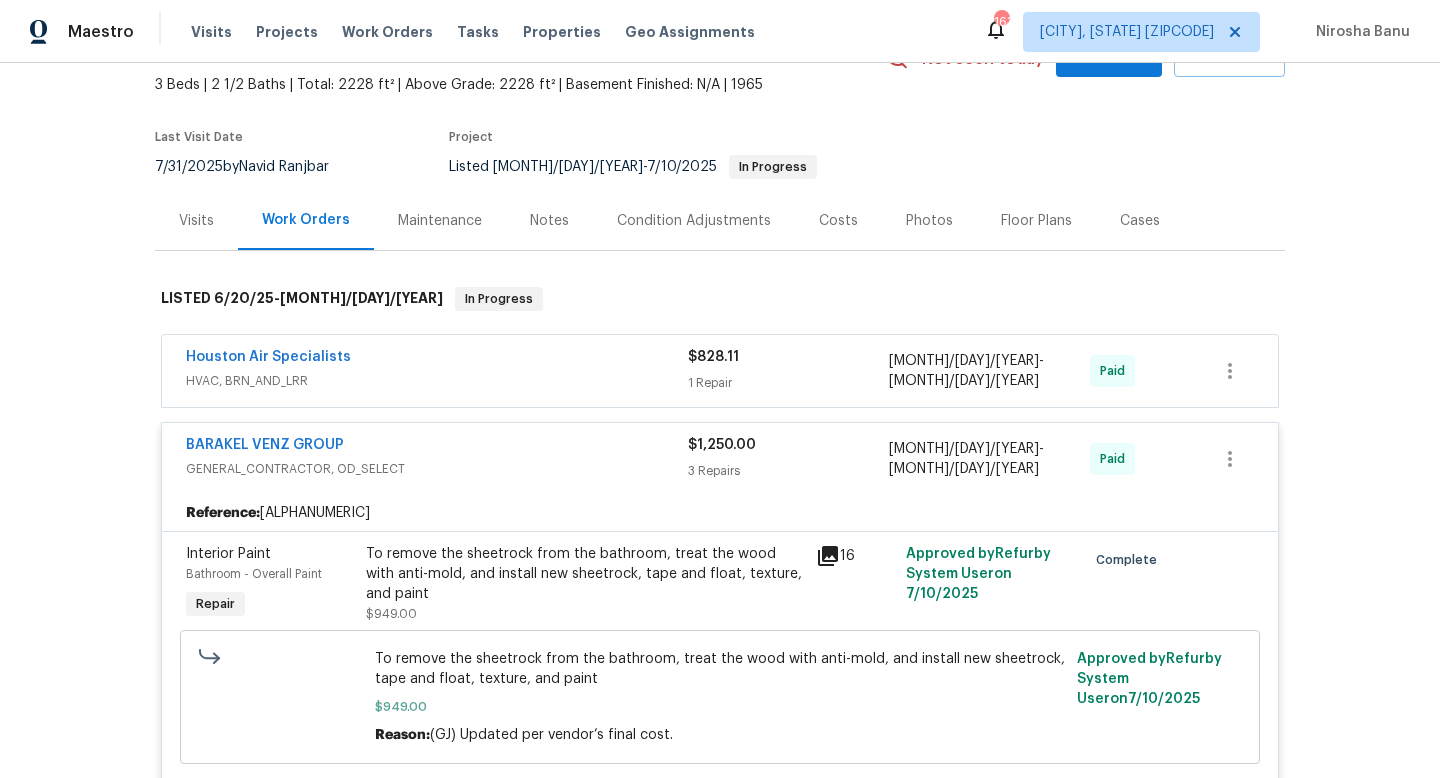 click on "GENERAL_CONTRACTOR, OD_SELECT" at bounding box center (437, 469) 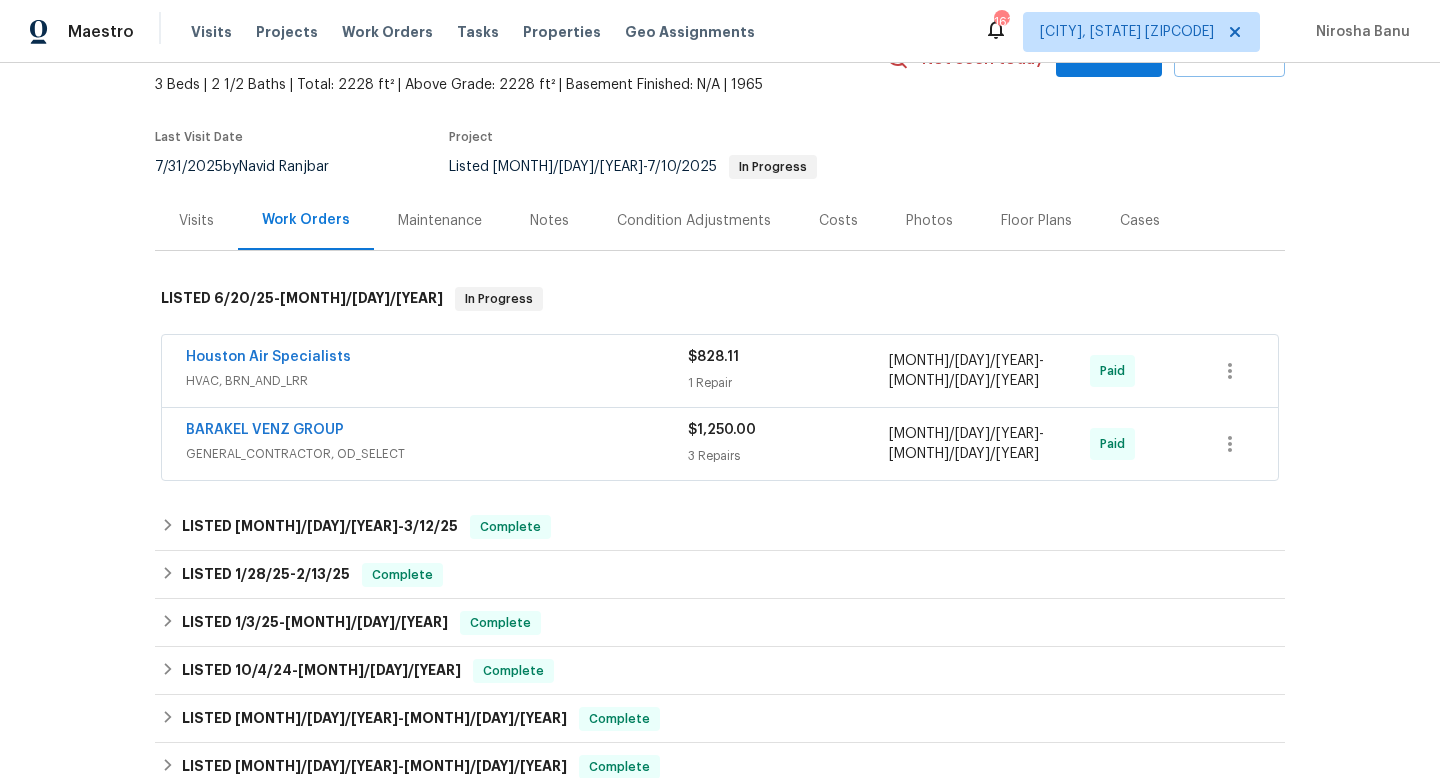 scroll, scrollTop: 197, scrollLeft: 0, axis: vertical 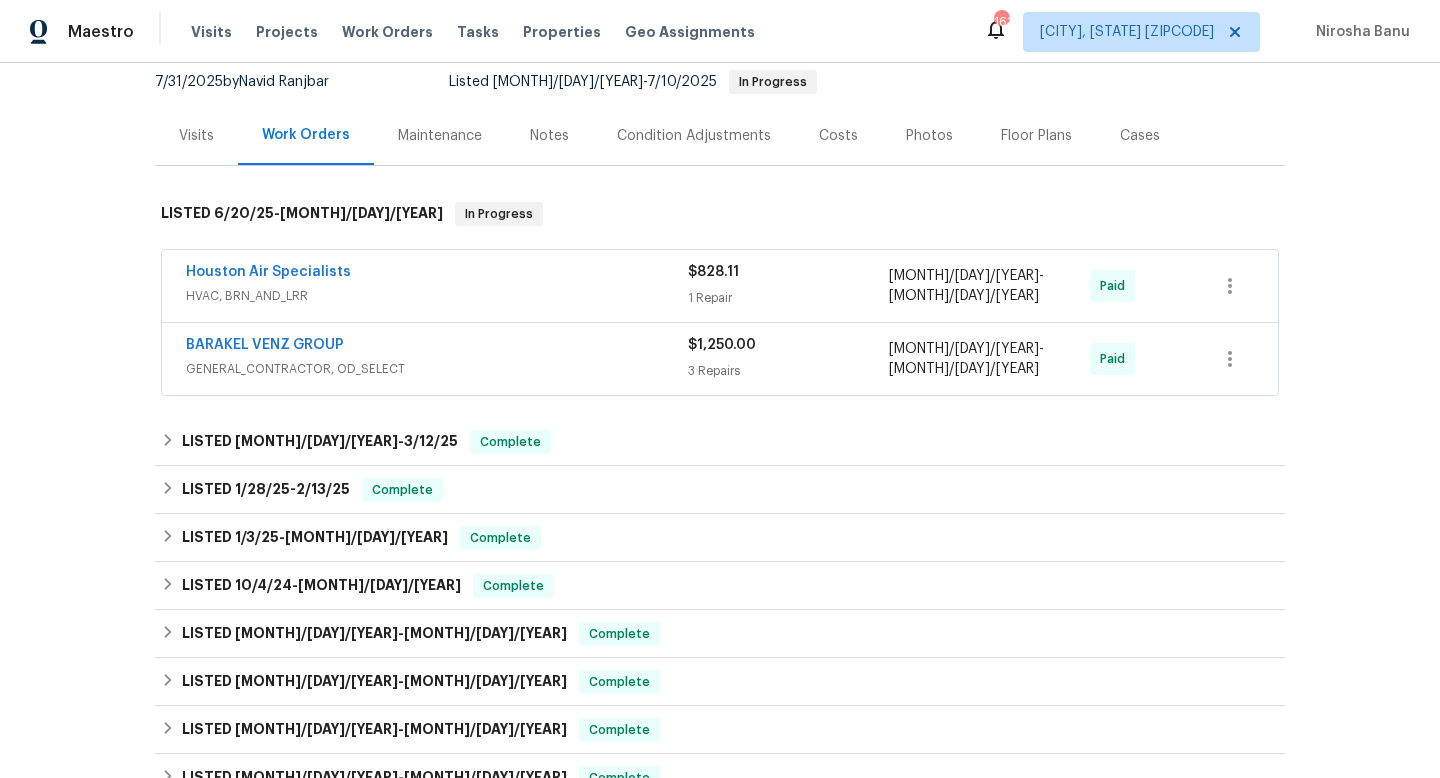 click on "GENERAL_CONTRACTOR, OD_SELECT" at bounding box center (437, 369) 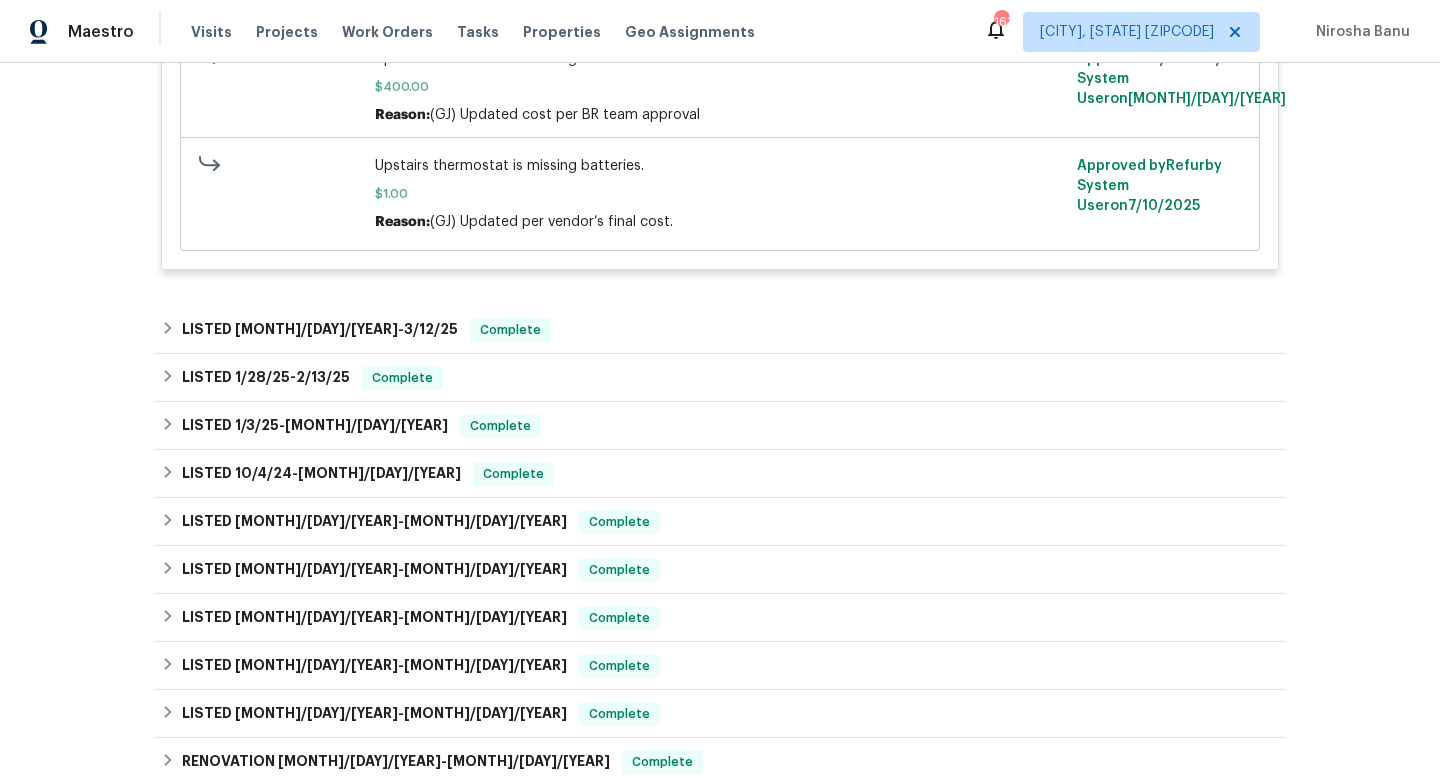 scroll, scrollTop: 1238, scrollLeft: 0, axis: vertical 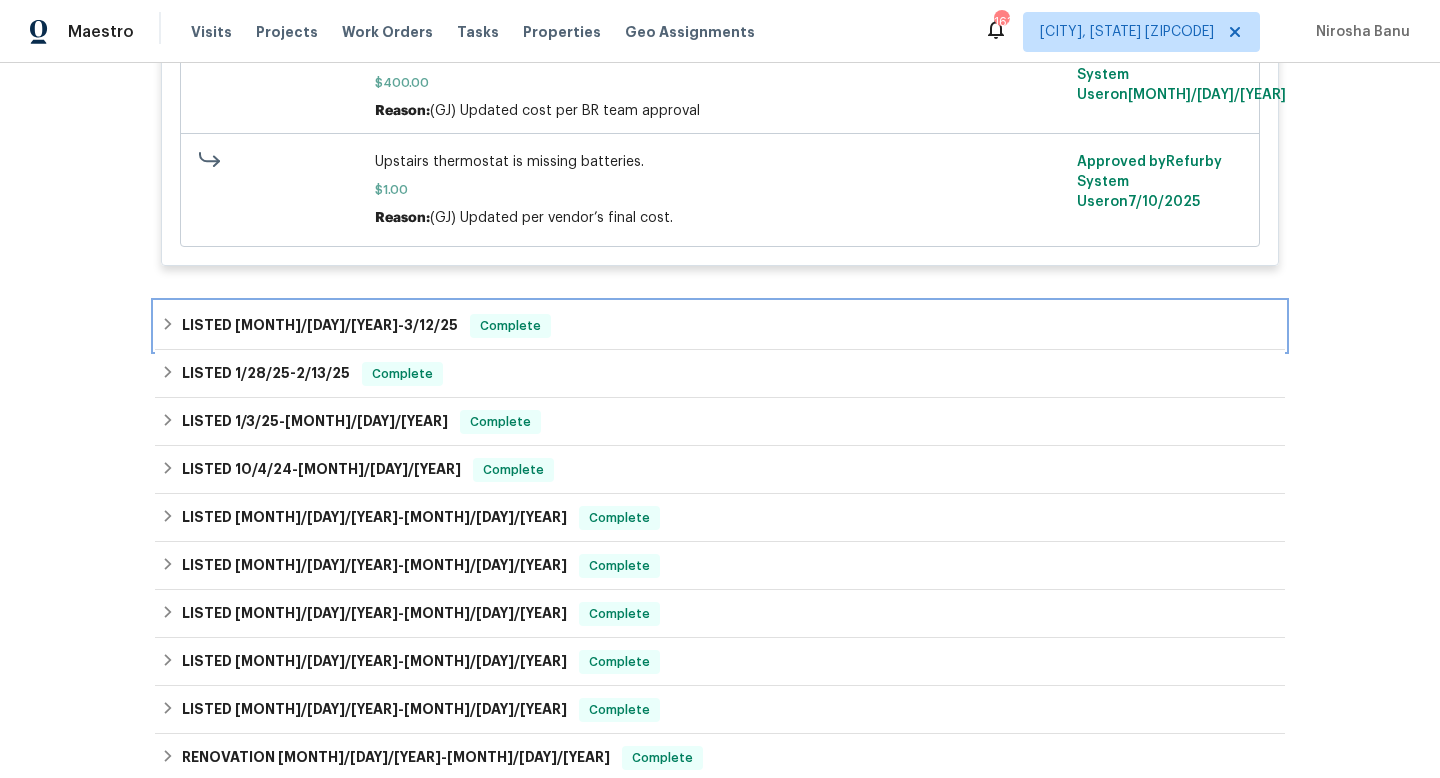 click on "LISTED   [MONTH]/[DAY]/[YEAR]  -  [MONTH]/[DAY]/[YEAR] Complete" at bounding box center [720, 326] 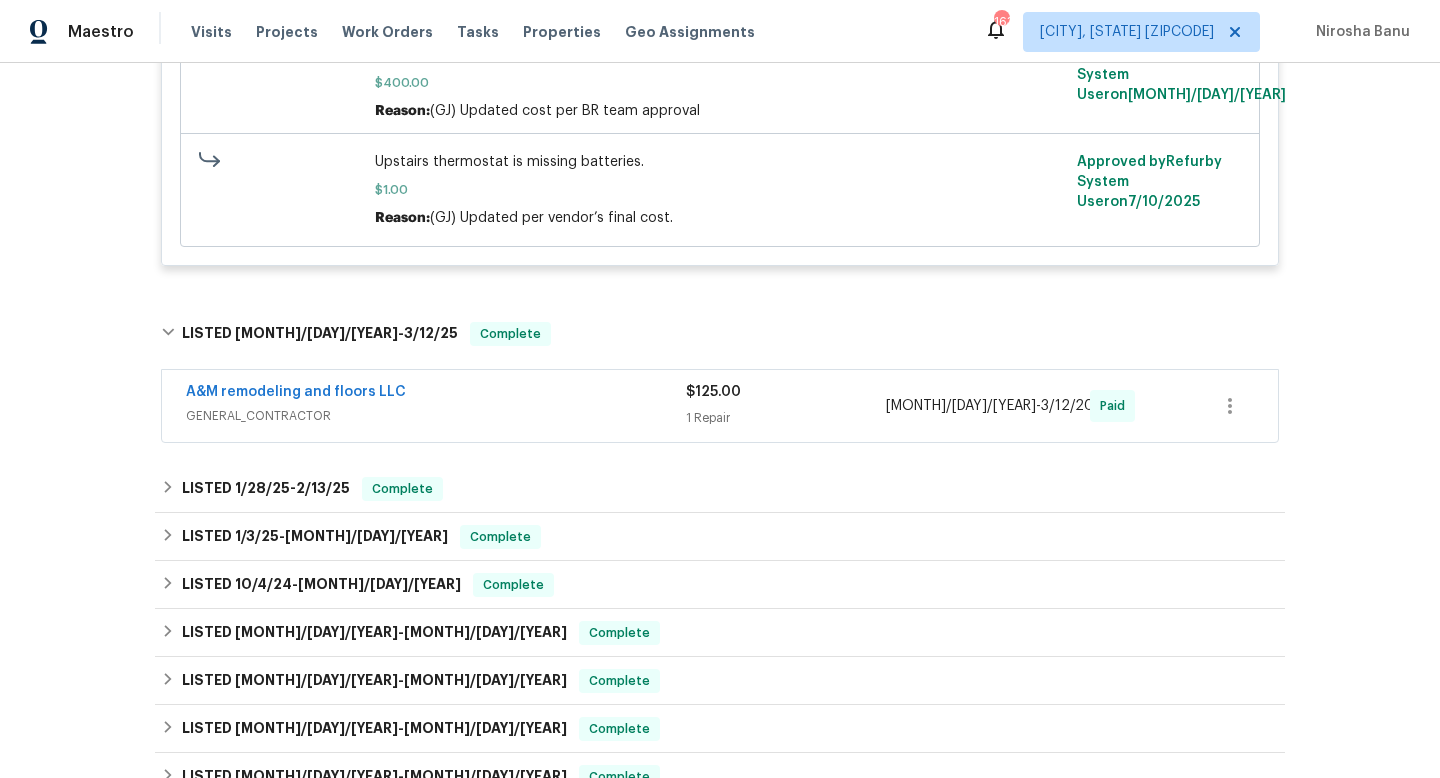 click on "A&M remodeling and floors LLC" at bounding box center (436, 394) 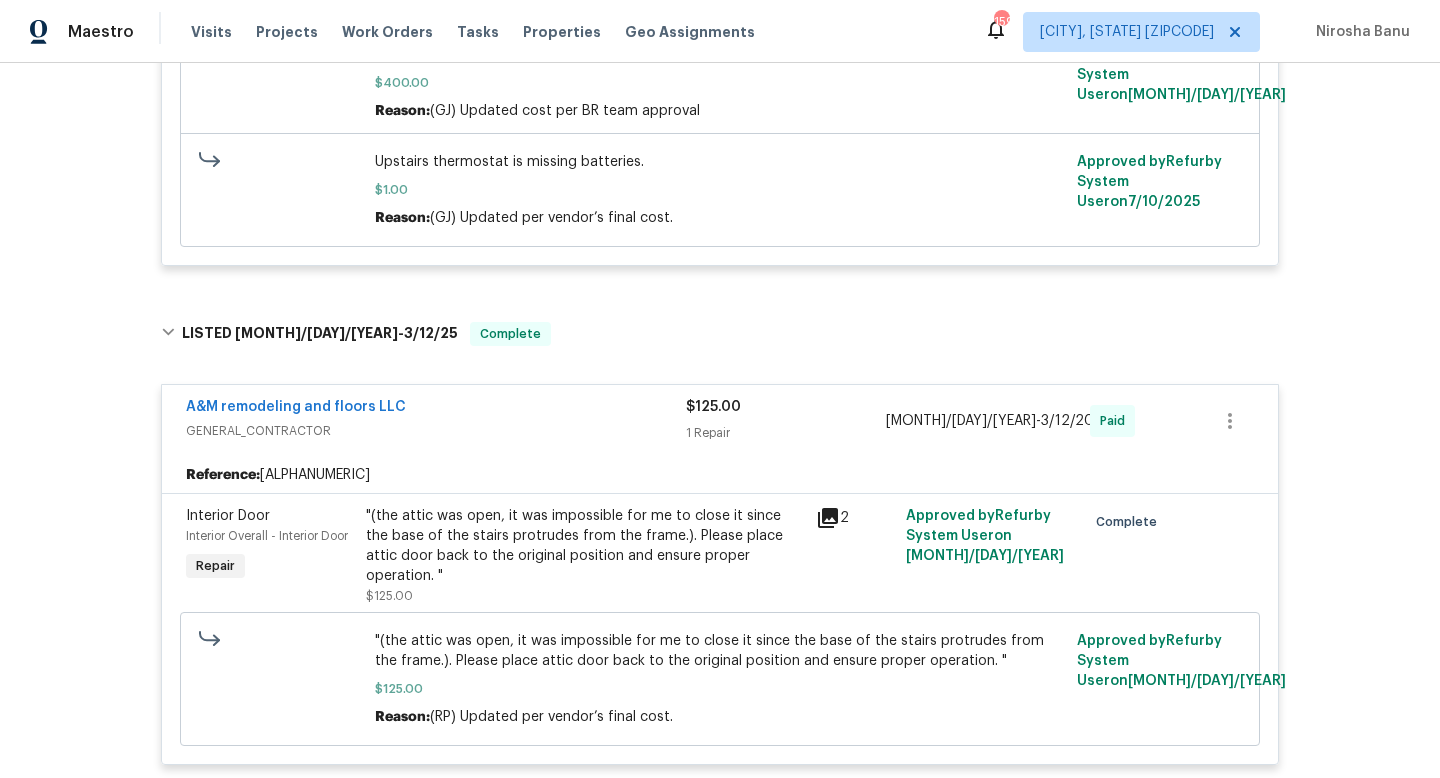 click on "A&M remodeling and floors LLC" at bounding box center [436, 409] 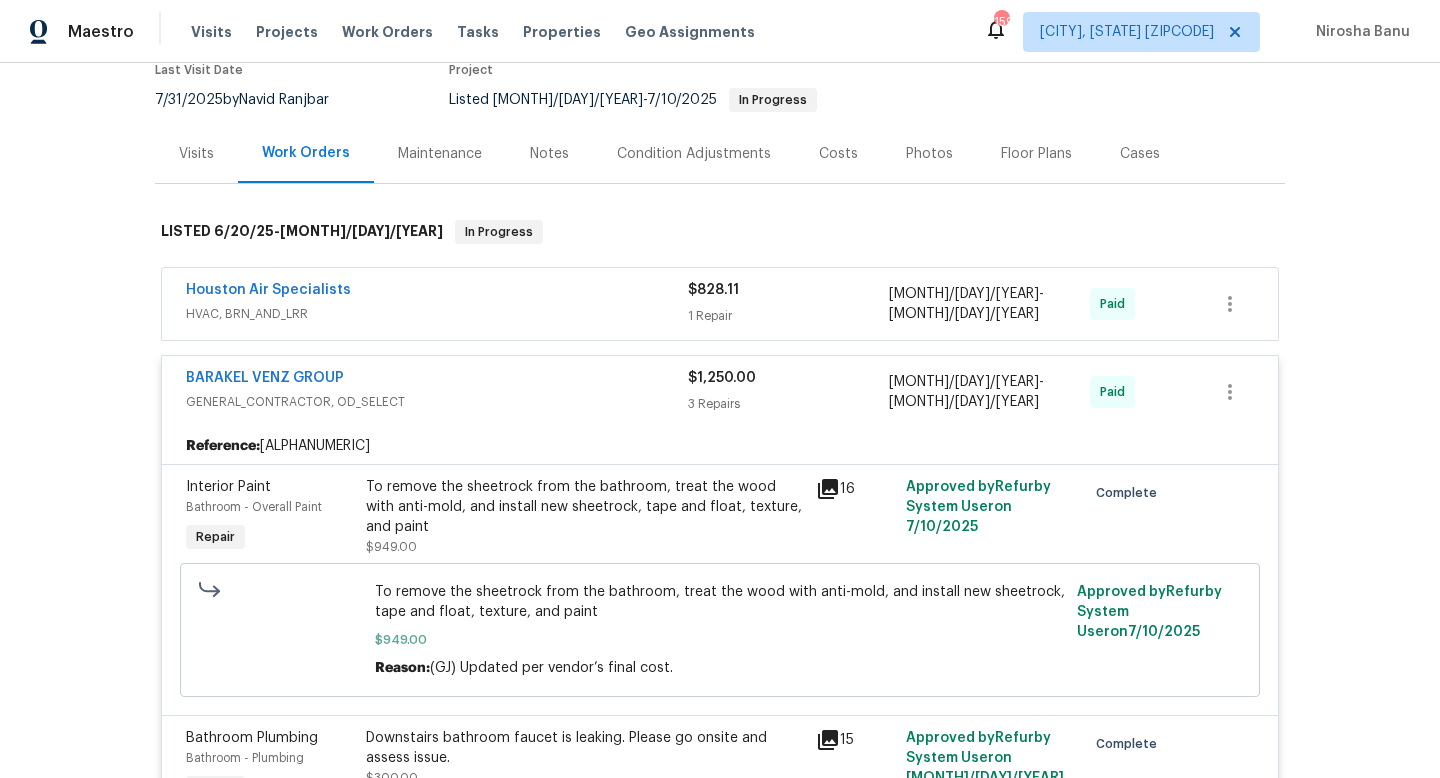 scroll, scrollTop: 153, scrollLeft: 0, axis: vertical 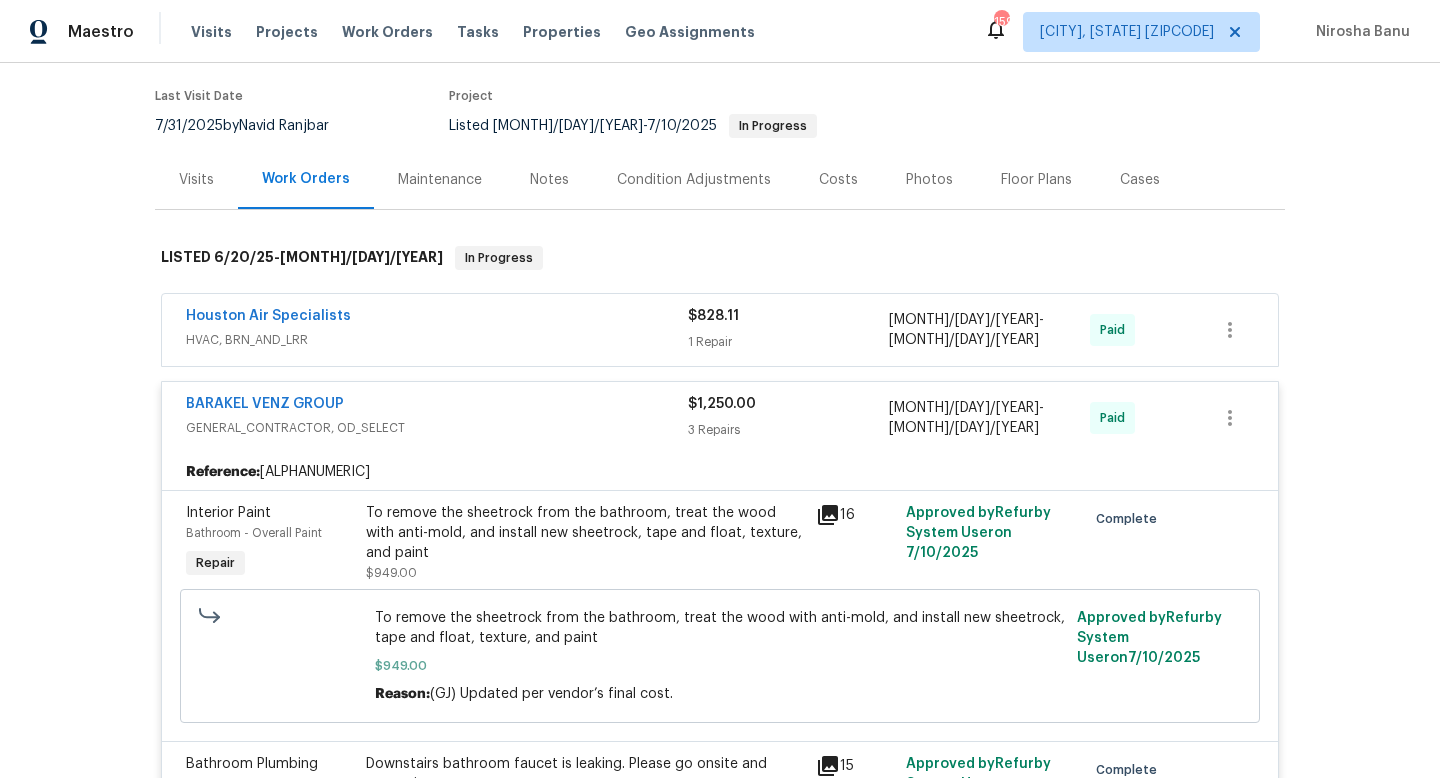 click on "BARAKEL VENZ GROUP" at bounding box center (437, 406) 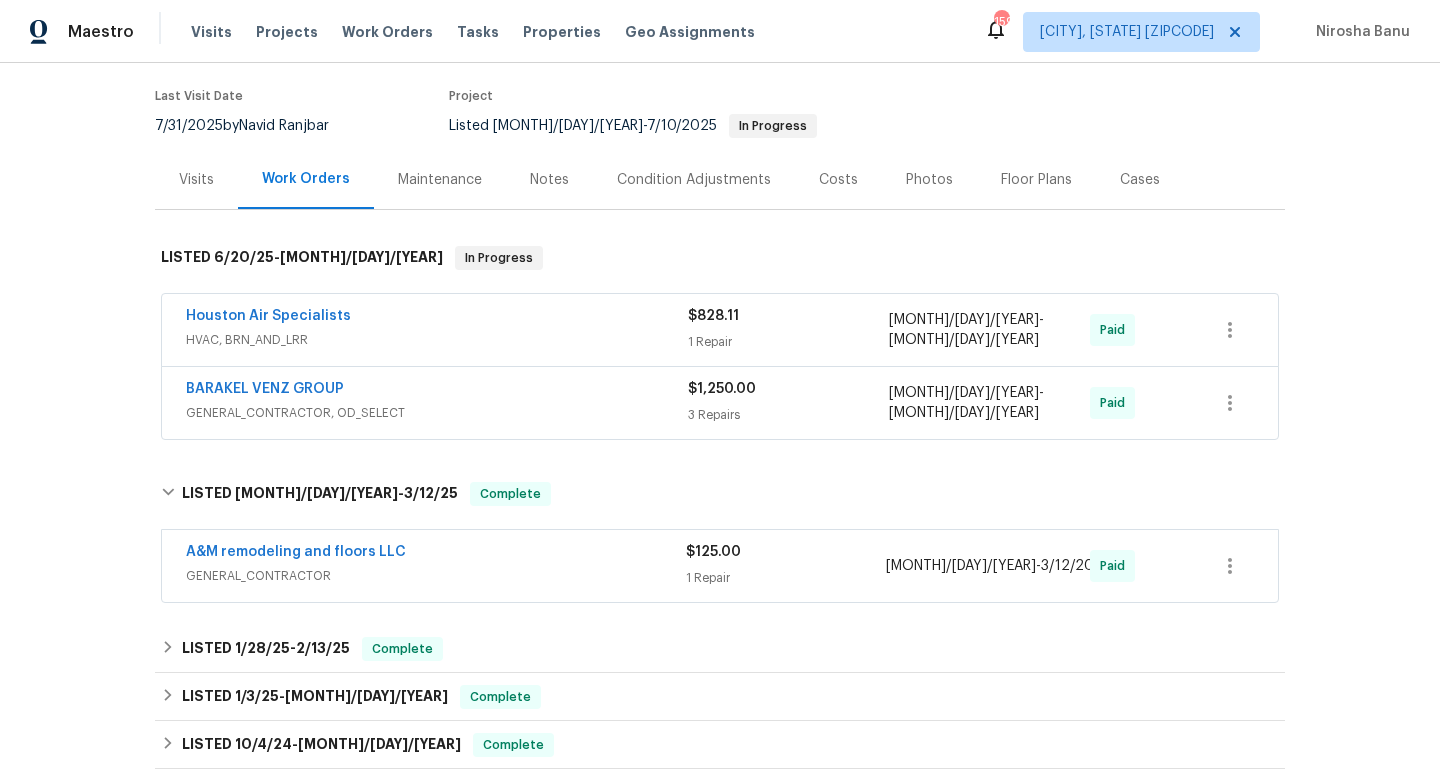 click on "Visits" at bounding box center [196, 180] 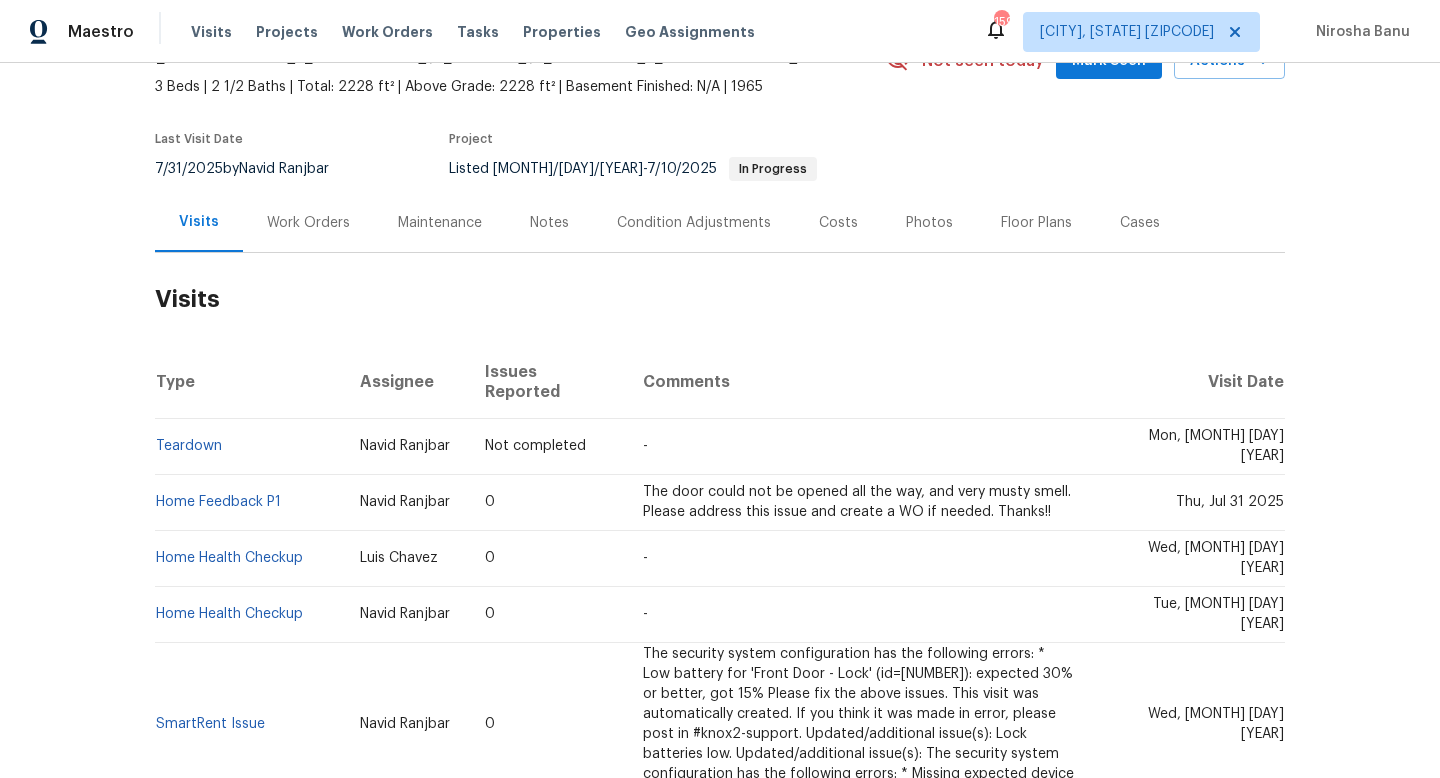 scroll, scrollTop: 0, scrollLeft: 0, axis: both 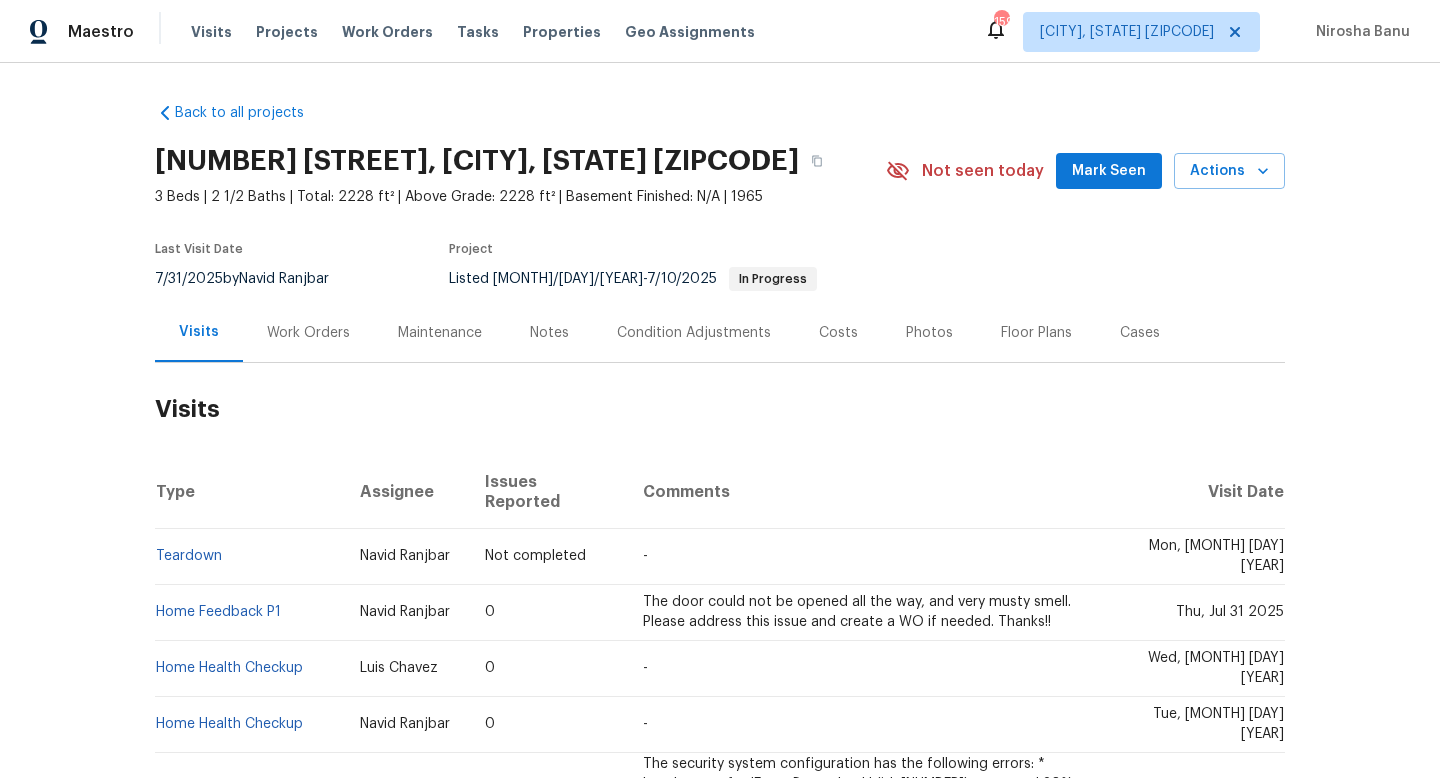 click on "Work Orders" at bounding box center [308, 333] 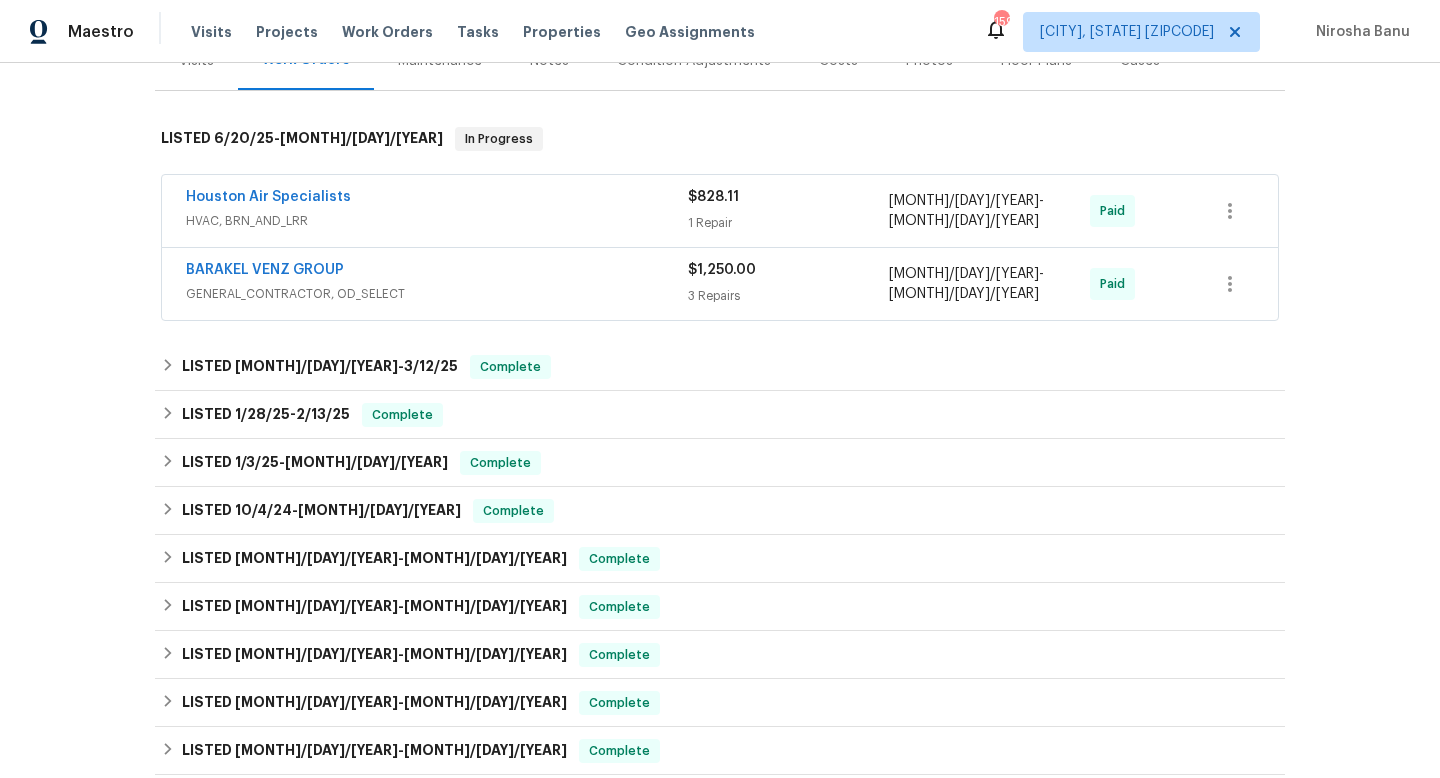 scroll, scrollTop: 279, scrollLeft: 0, axis: vertical 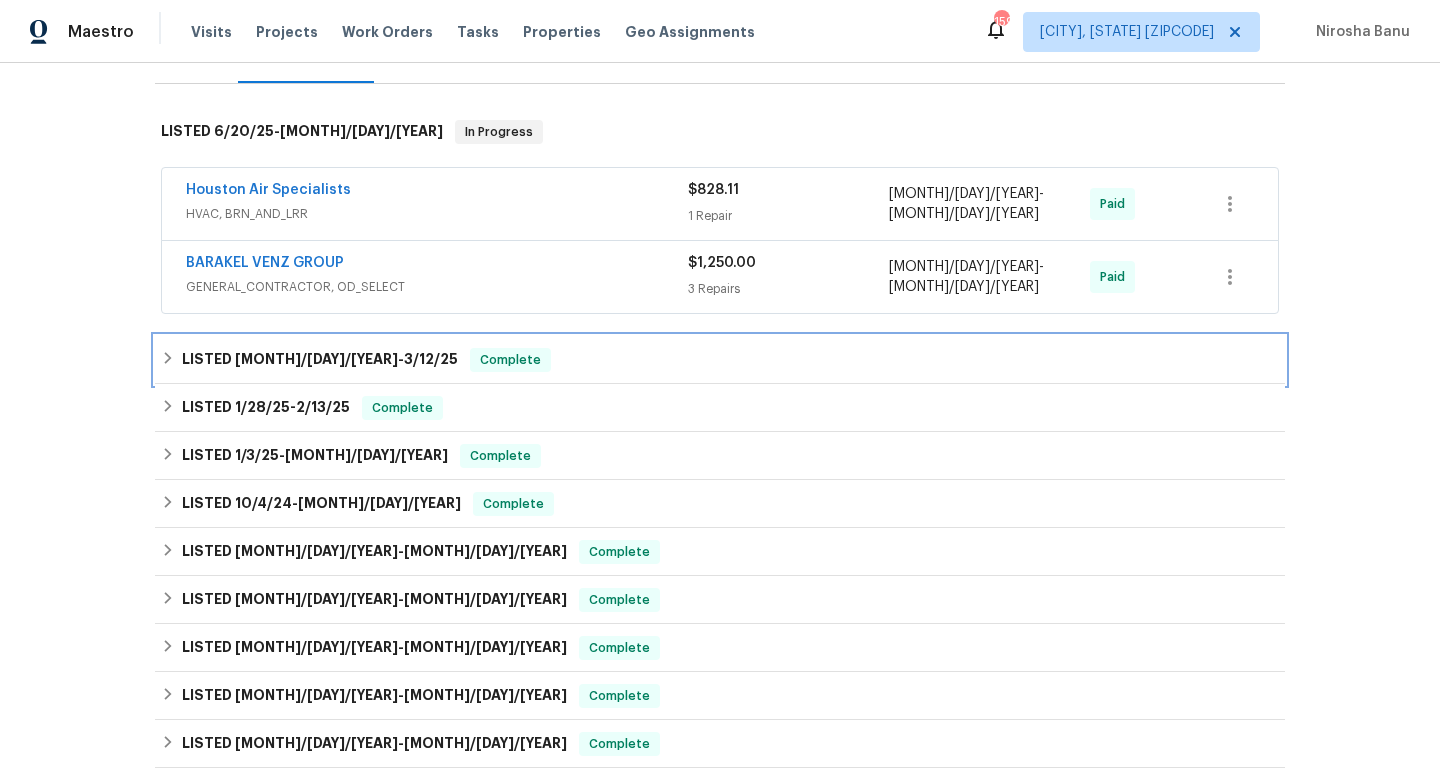 click on "LISTED   [MONTH]/[DAY]/[YEAR]  -  [MONTH]/[DAY]/[YEAR] Complete" at bounding box center [720, 360] 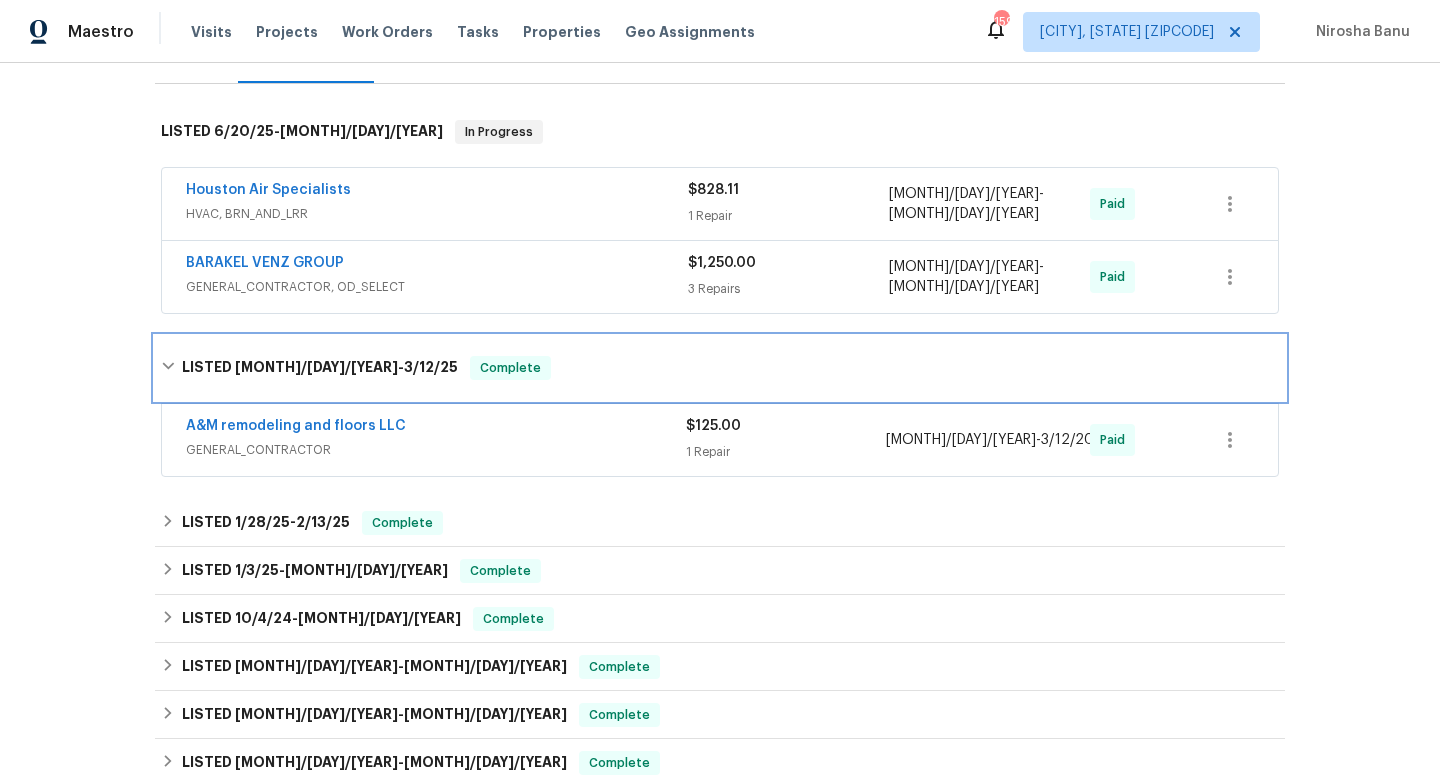 click on "LISTED   [MONTH]/[DAY]/[YEAR]  -  [MONTH]/[DAY]/[YEAR] Complete" at bounding box center (720, 368) 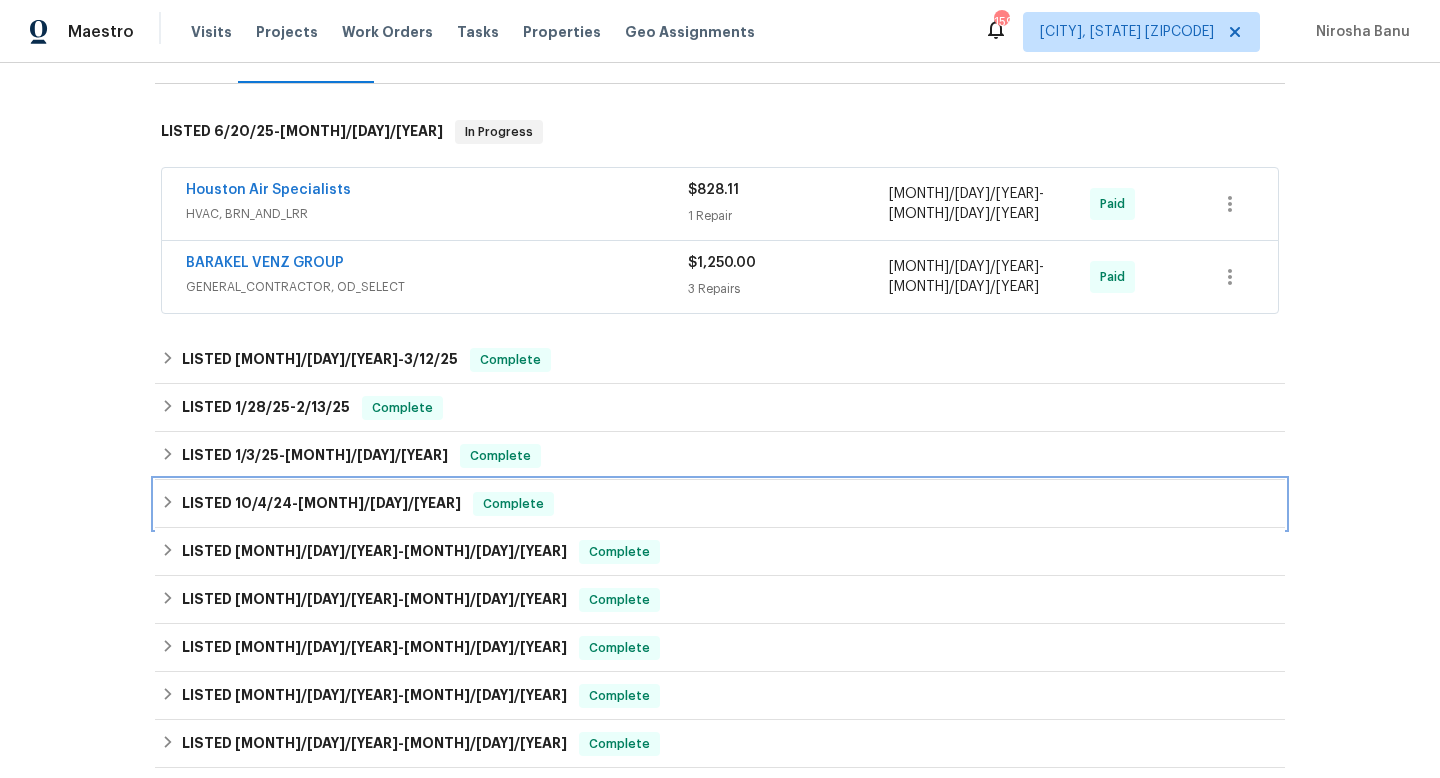 click on "LISTED   [MONTH]/[DAY]/[YEAR]  -  [MONTH]/[DAY]/[YEAR] Complete" at bounding box center [720, 504] 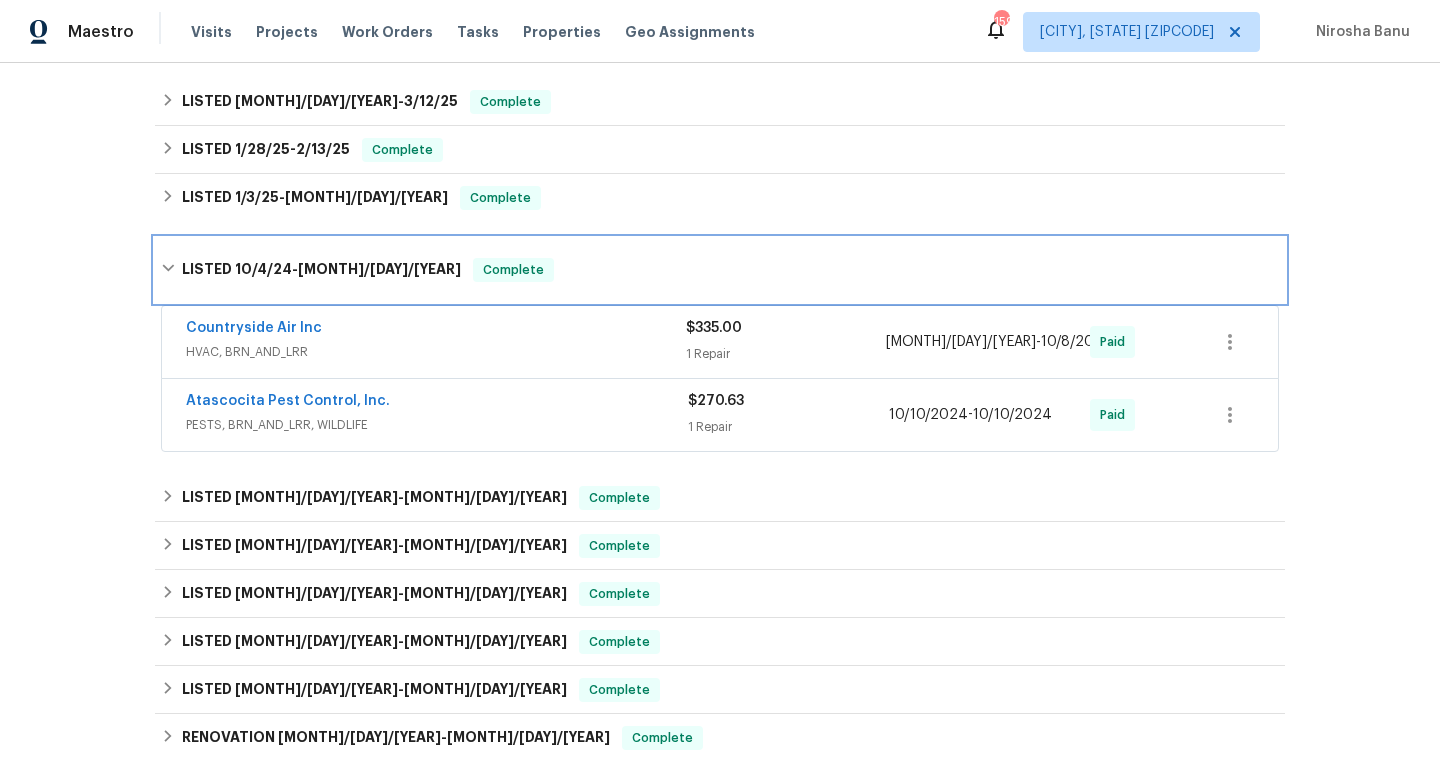 scroll, scrollTop: 592, scrollLeft: 0, axis: vertical 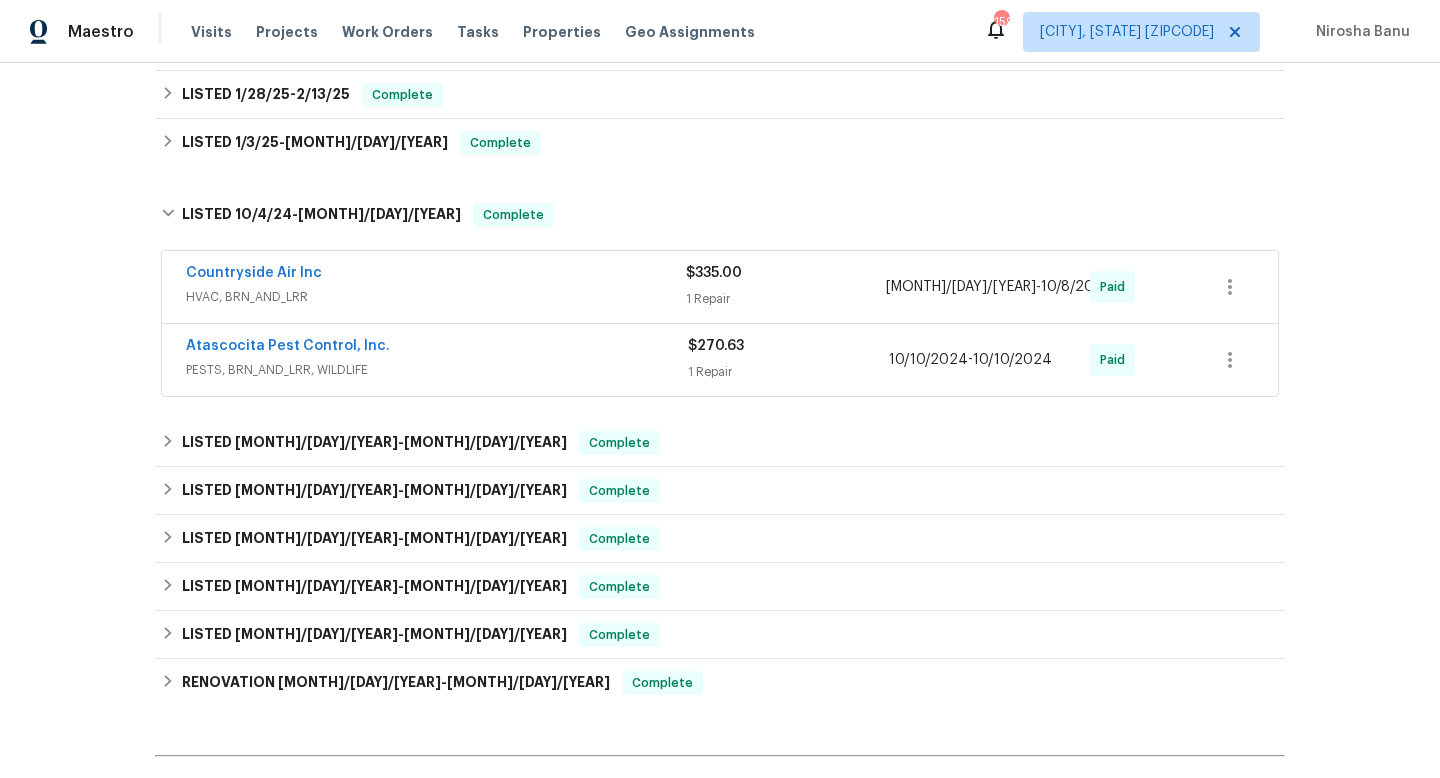 click on "PESTS, BRN_AND_LRR, WILDLIFE" at bounding box center [437, 370] 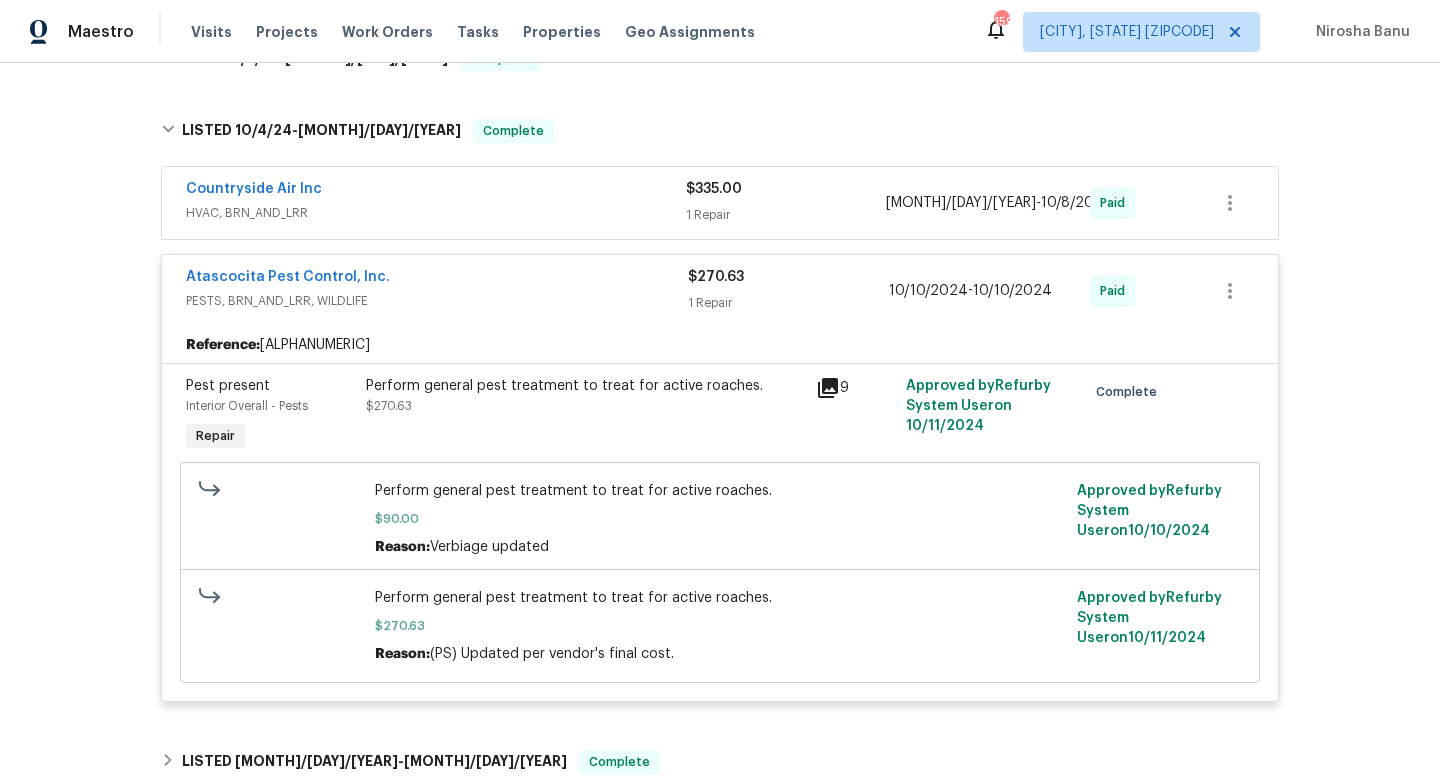 scroll, scrollTop: 620, scrollLeft: 0, axis: vertical 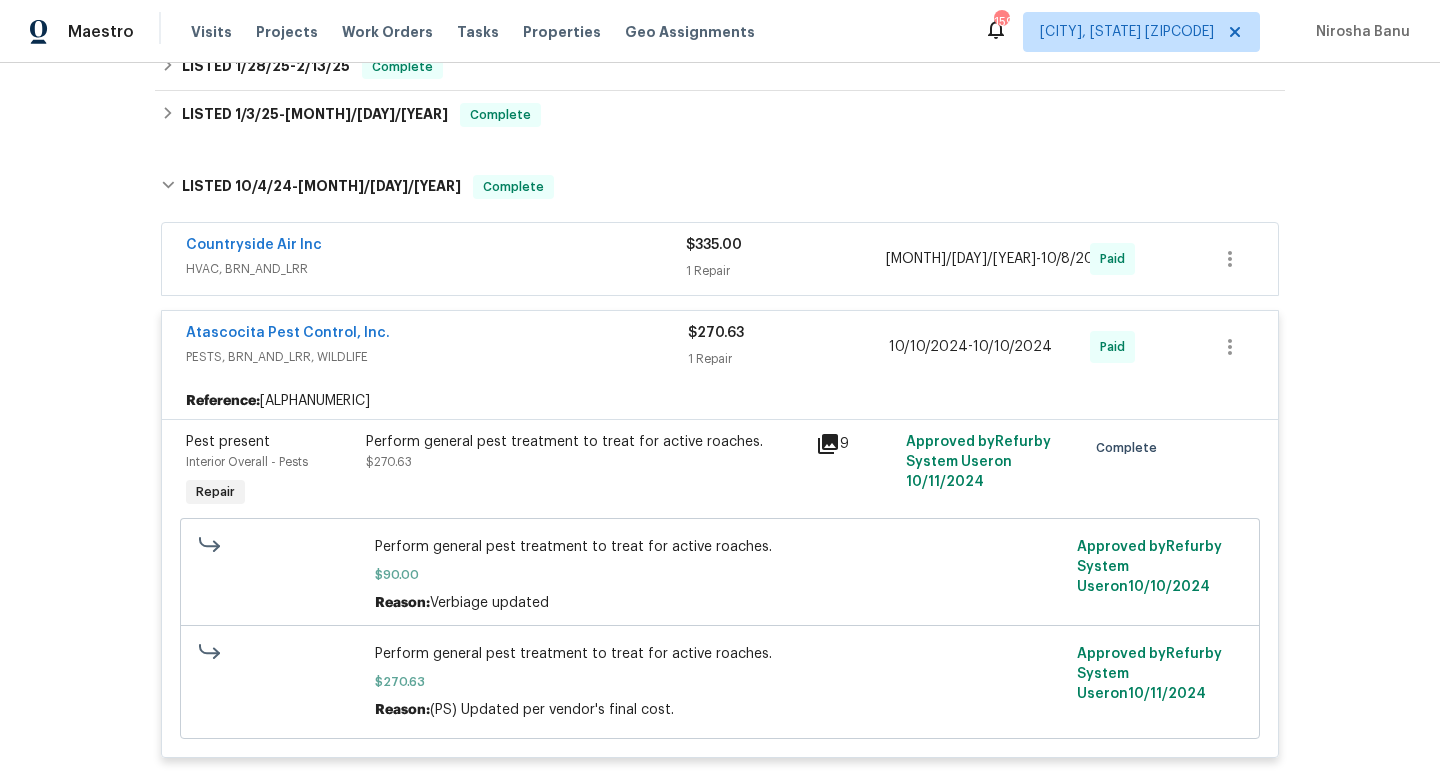 click on "HVAC, BRN_AND_LRR" at bounding box center (436, 269) 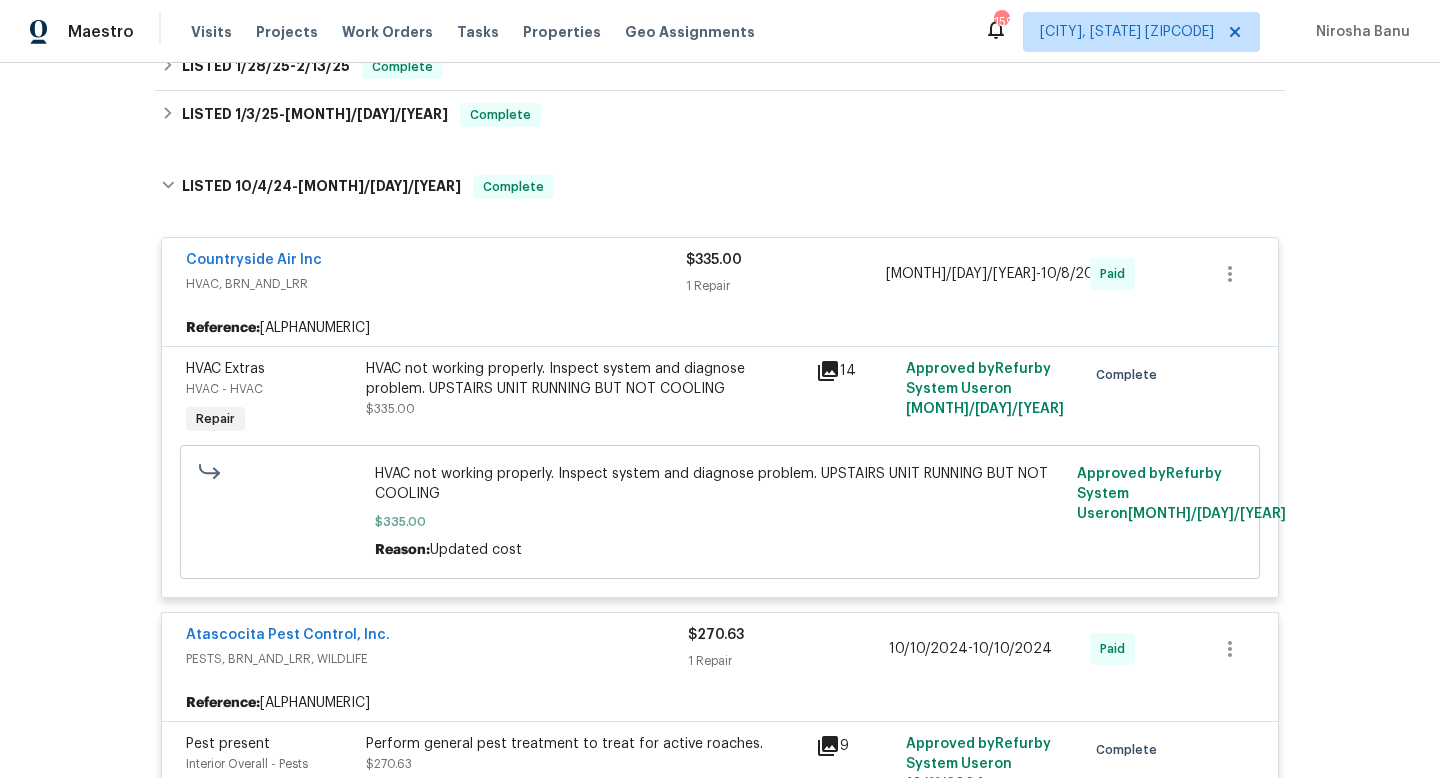 click on "Countryside Air Inc" at bounding box center (436, 262) 